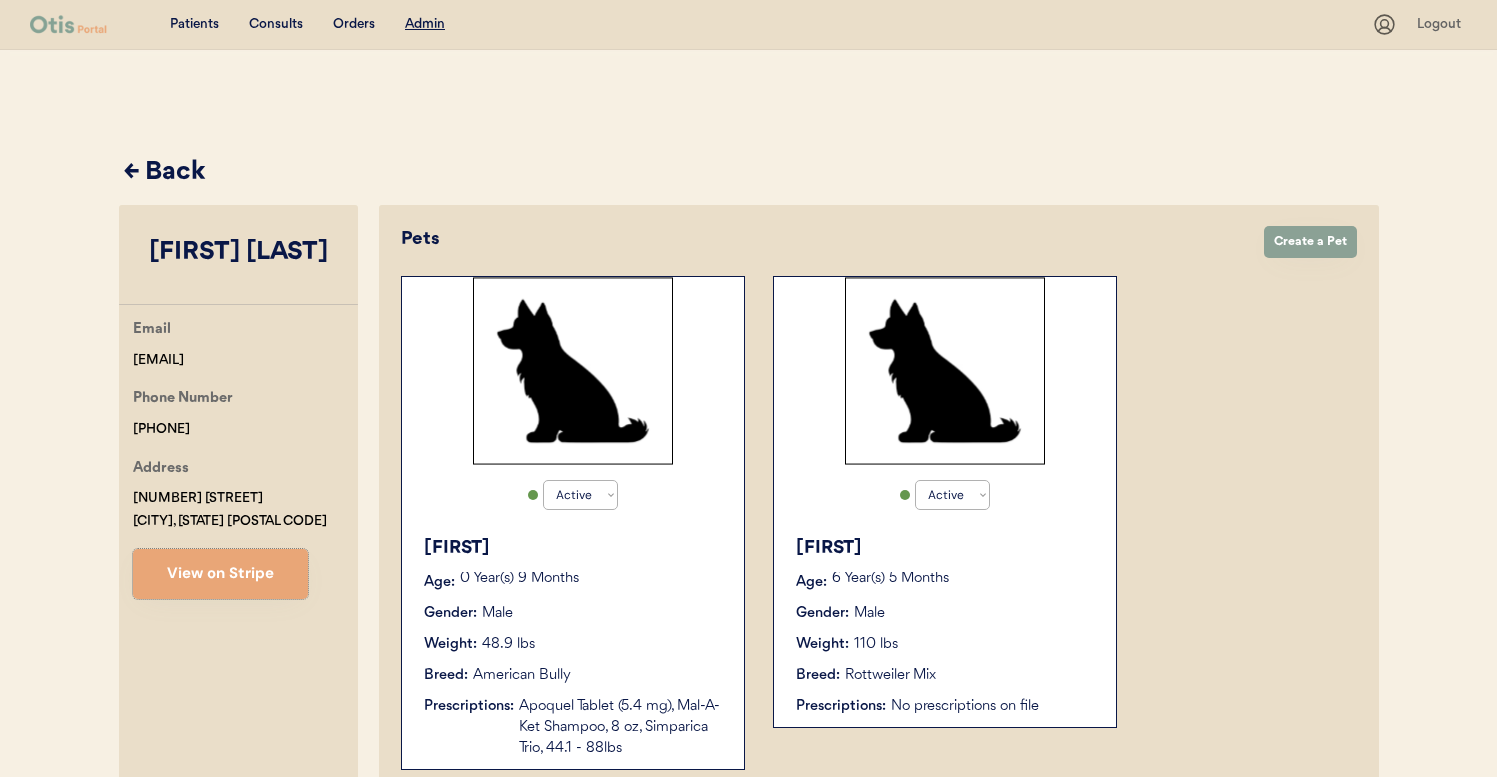 select on "true" 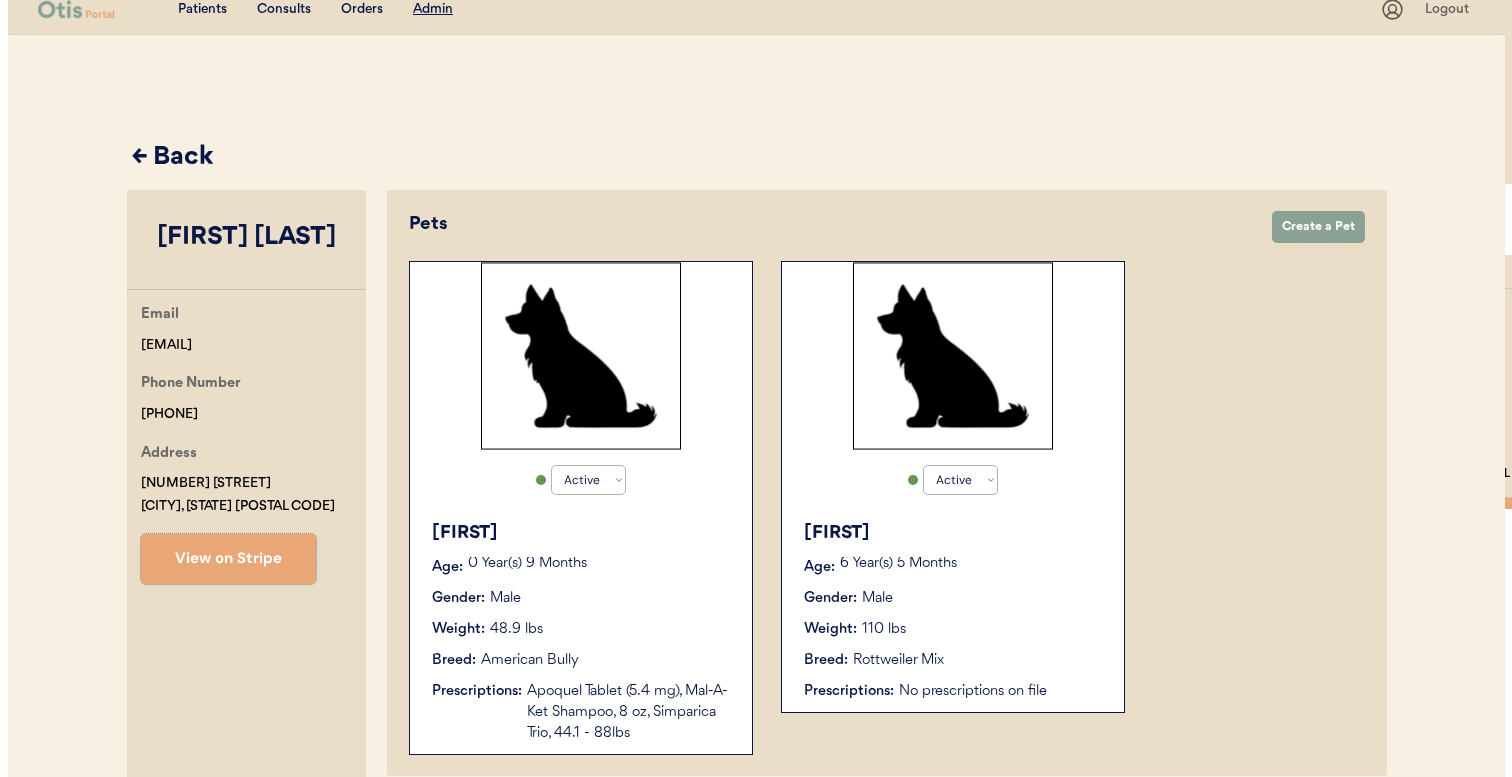 scroll, scrollTop: 0, scrollLeft: 0, axis: both 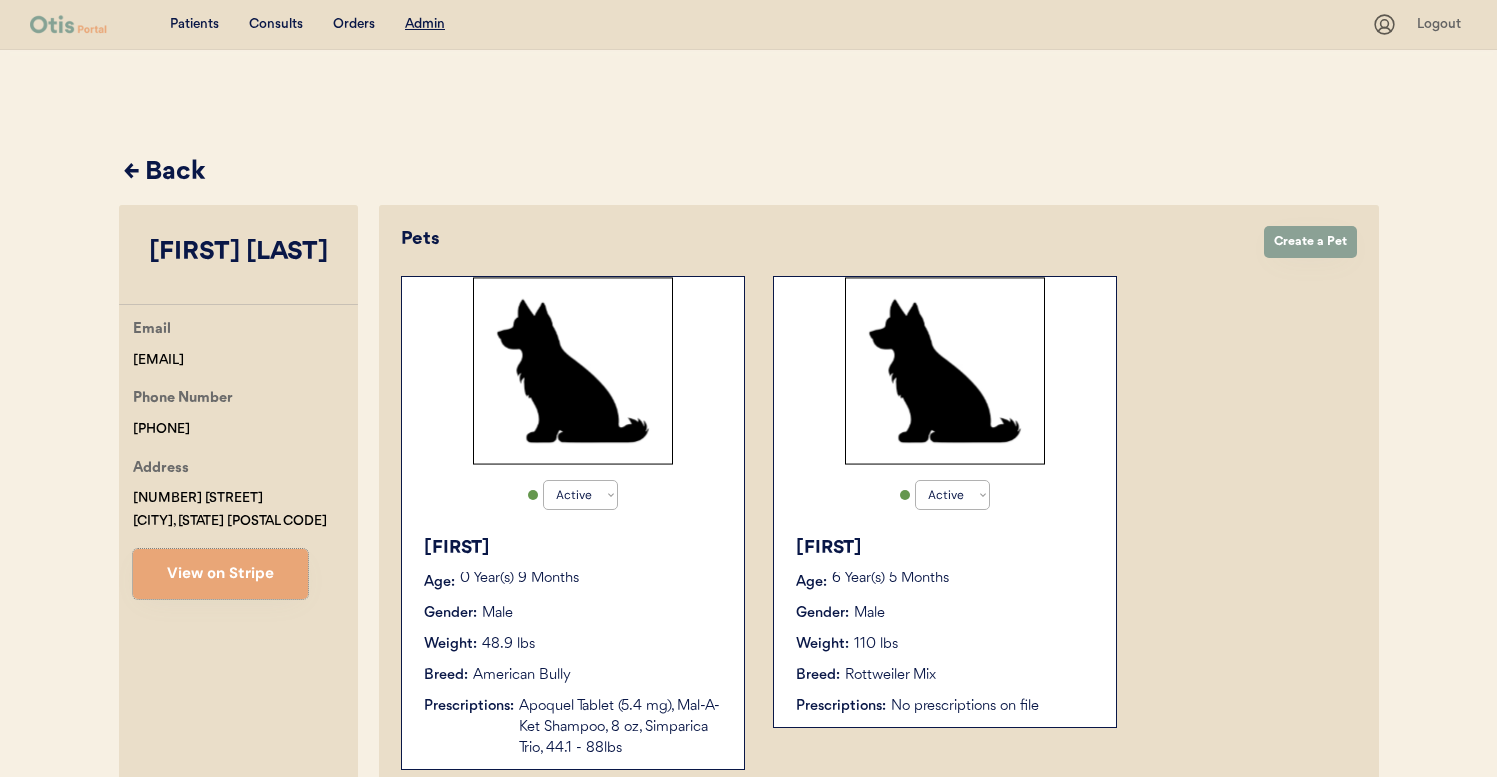 click on "← Back" at bounding box center (751, 173) 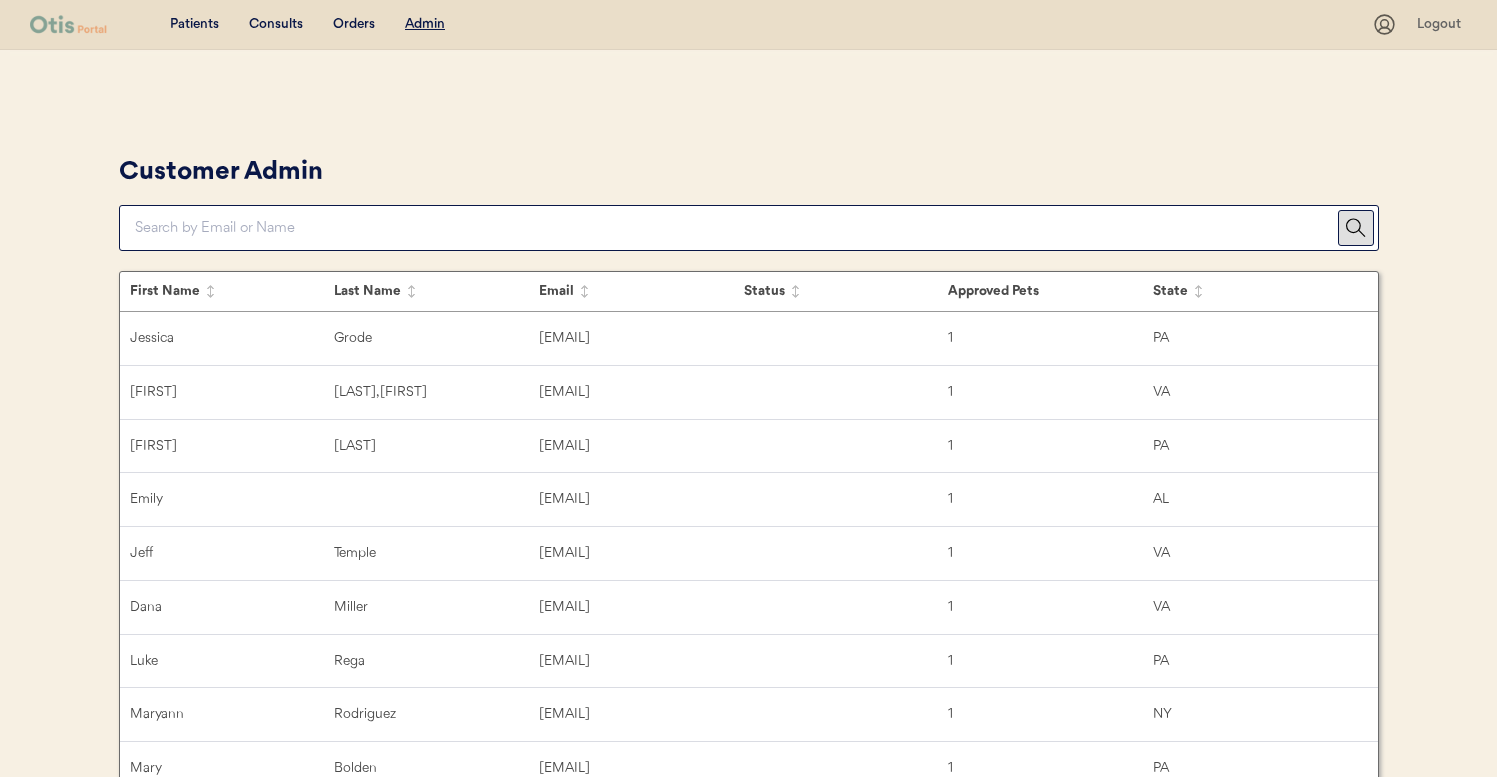 click at bounding box center [736, 228] 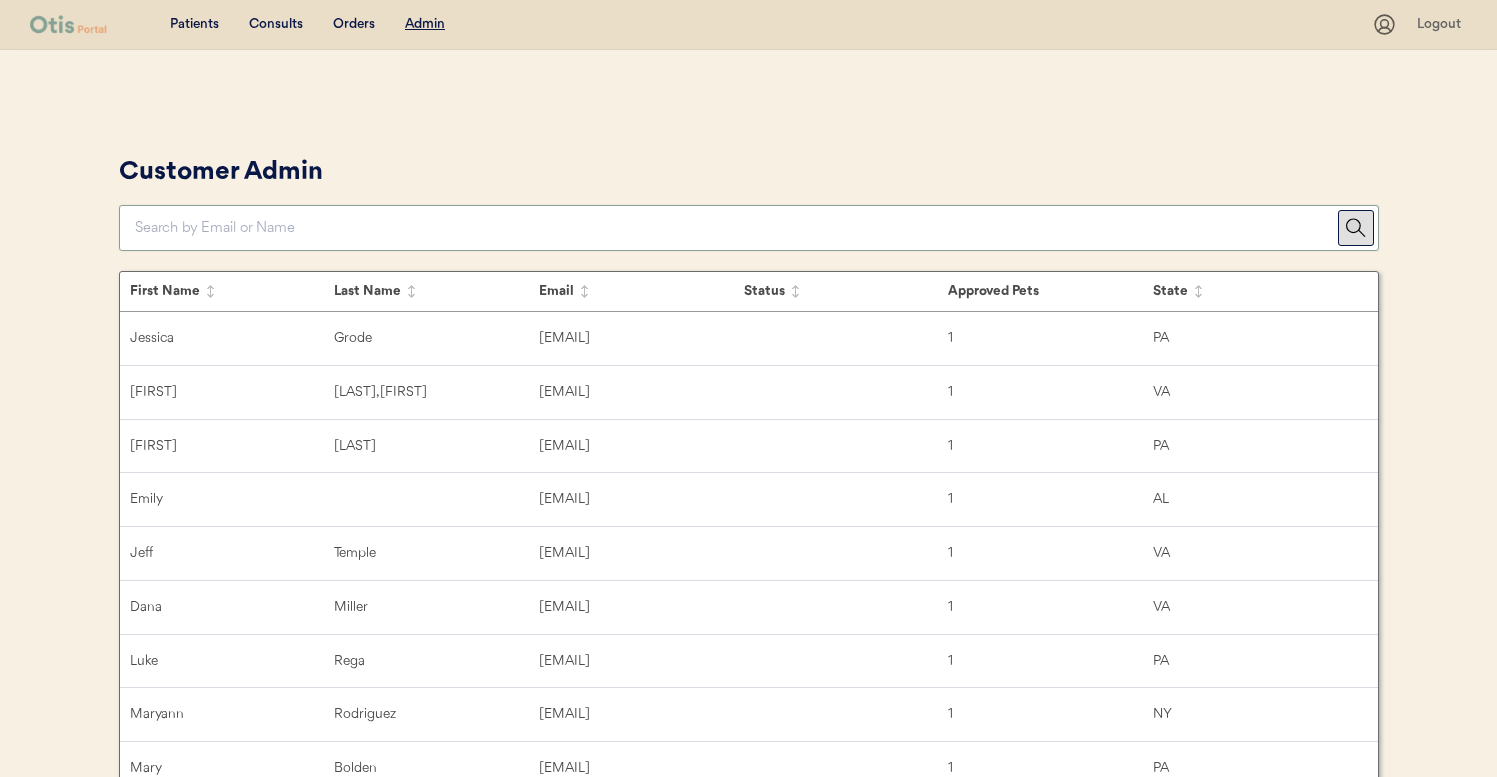 paste on "taradmaltbie@gmail.com" 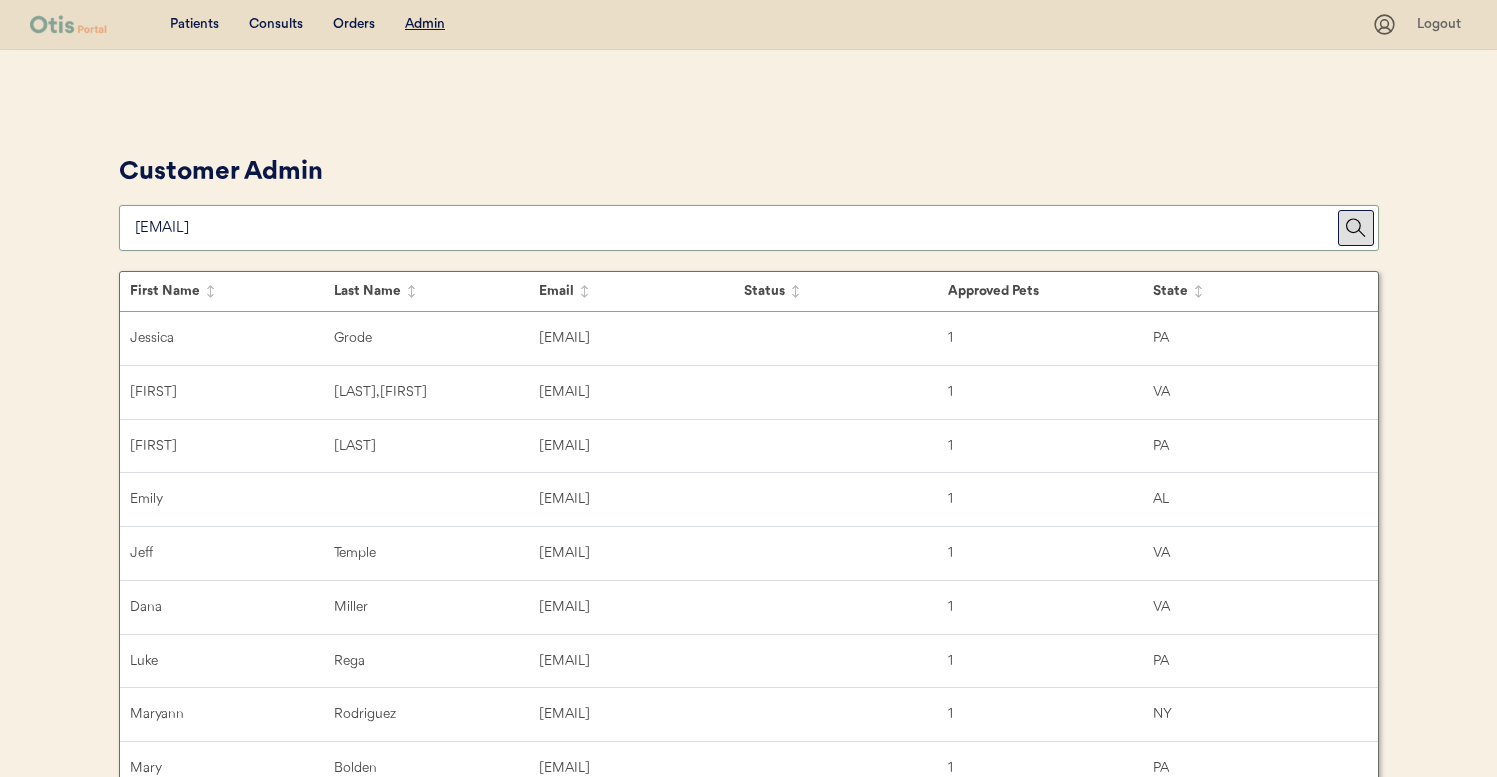 click on "Customer Admin" at bounding box center (749, 200) 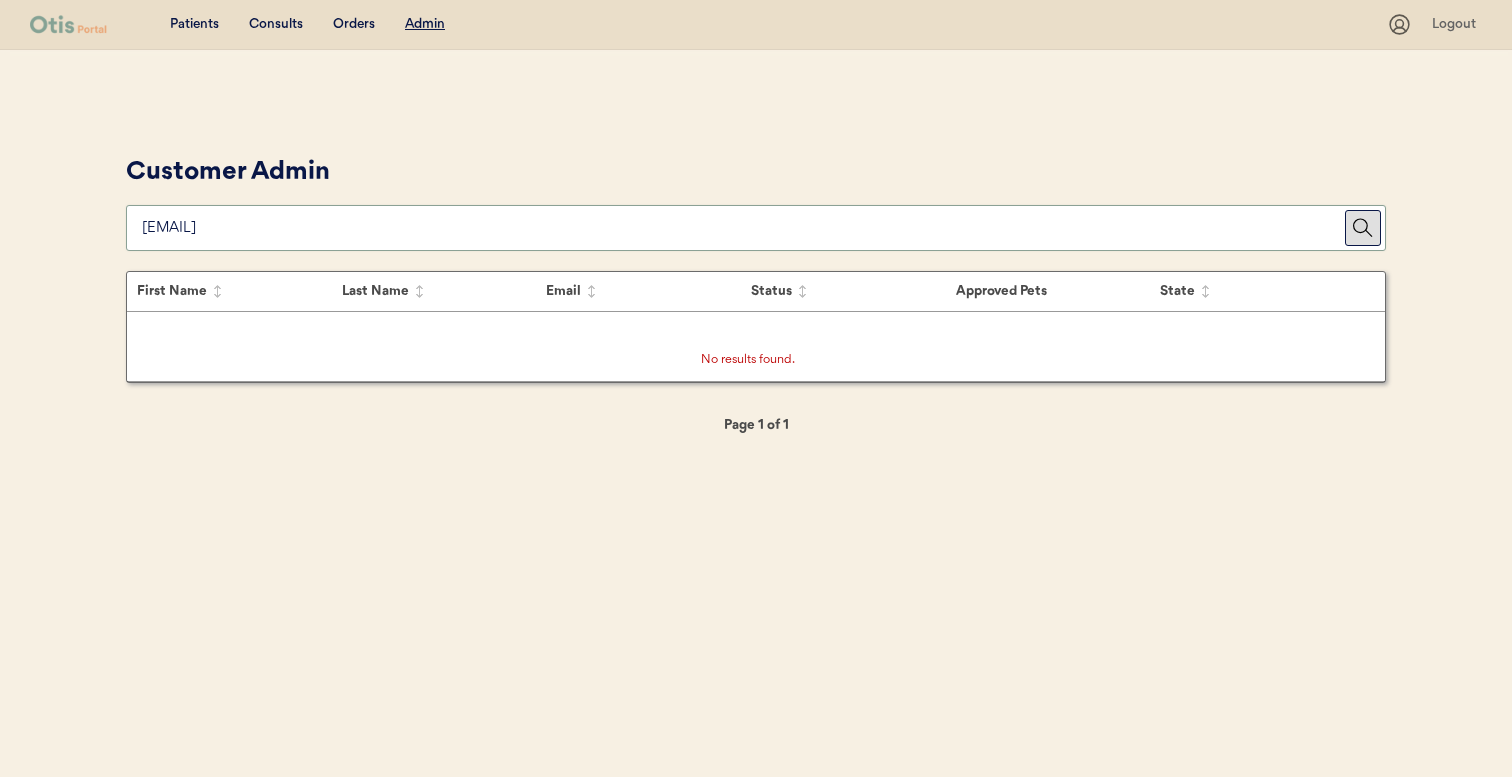 click at bounding box center (743, 228) 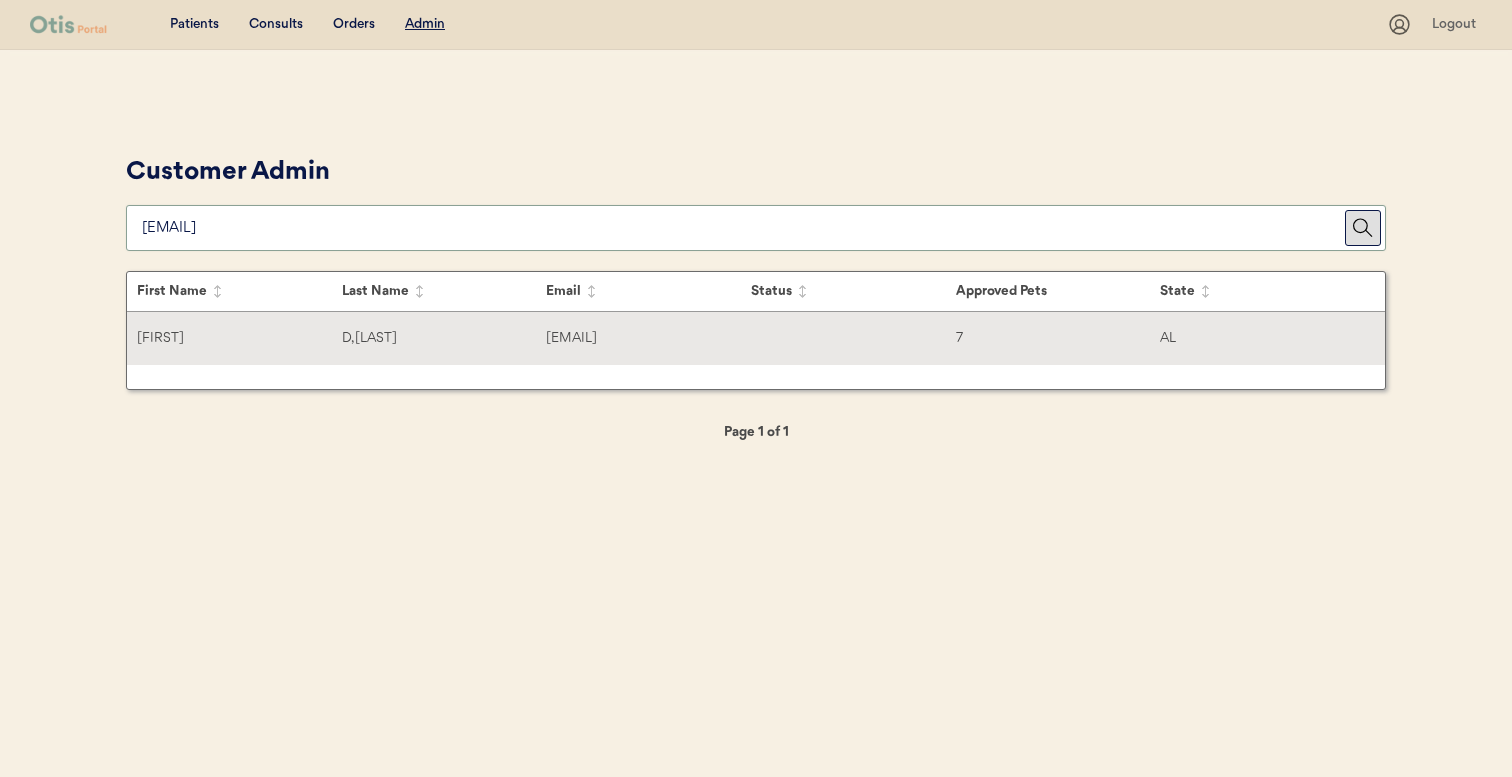 type on "taradmaltbie@gmail.co" 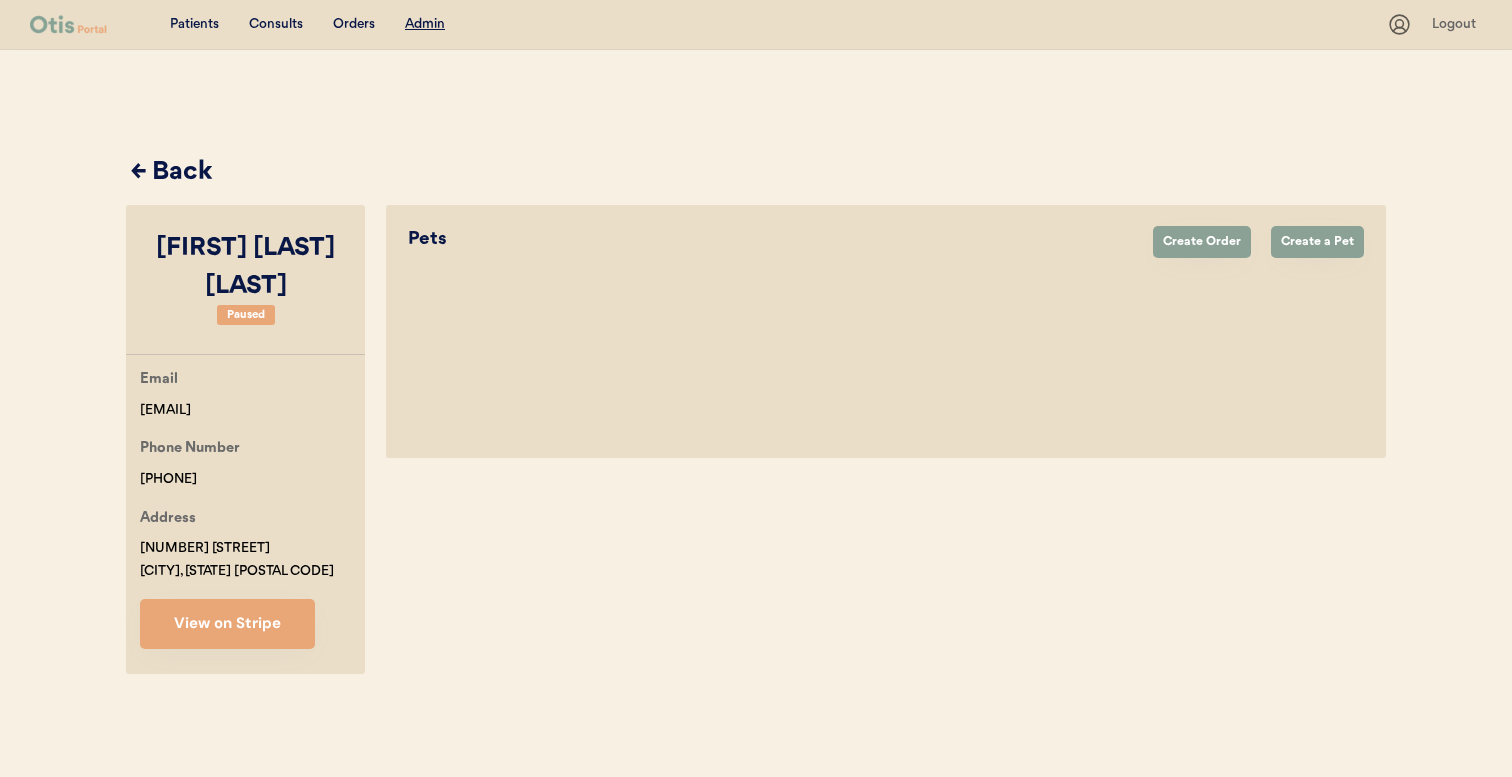 select on "true" 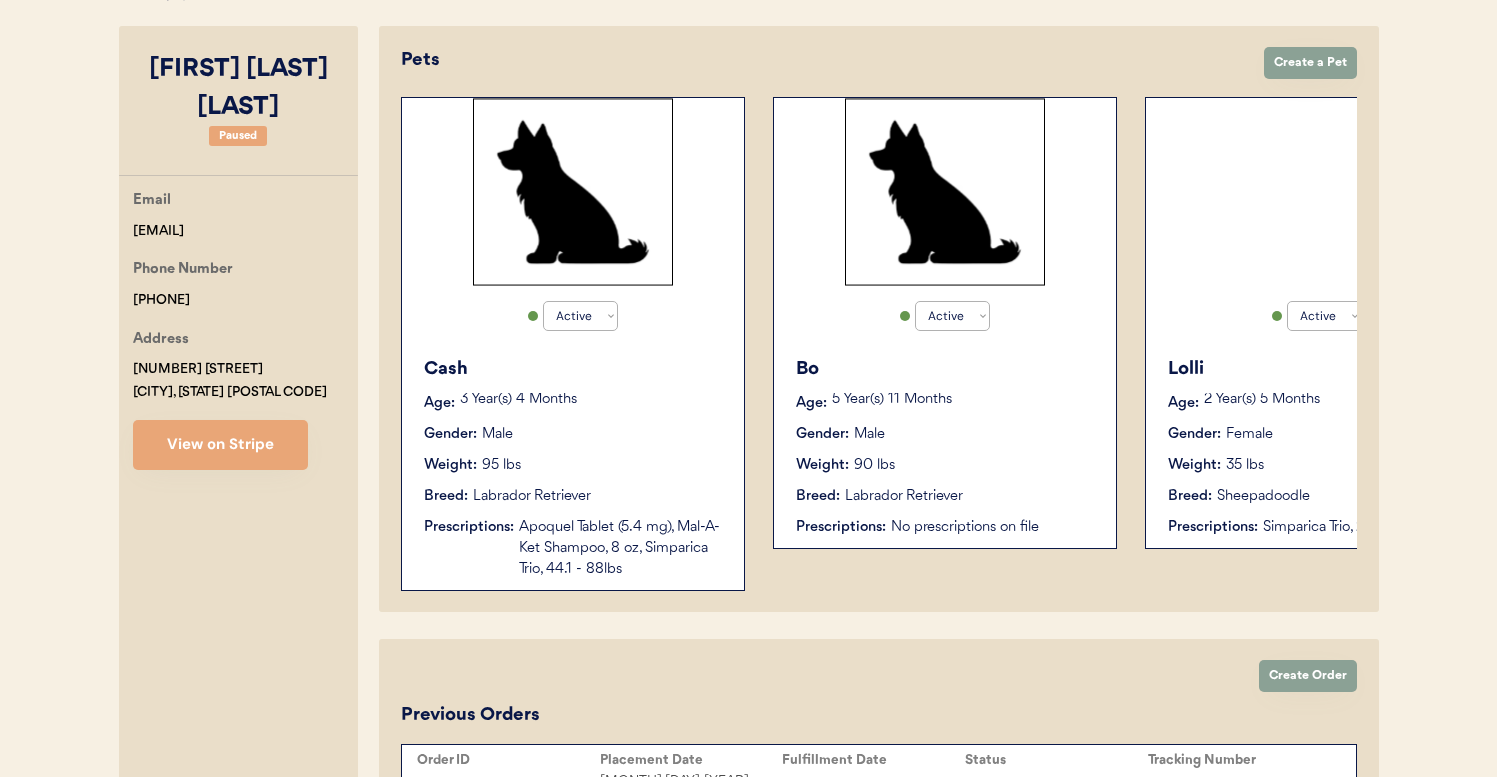 scroll, scrollTop: 195, scrollLeft: 0, axis: vertical 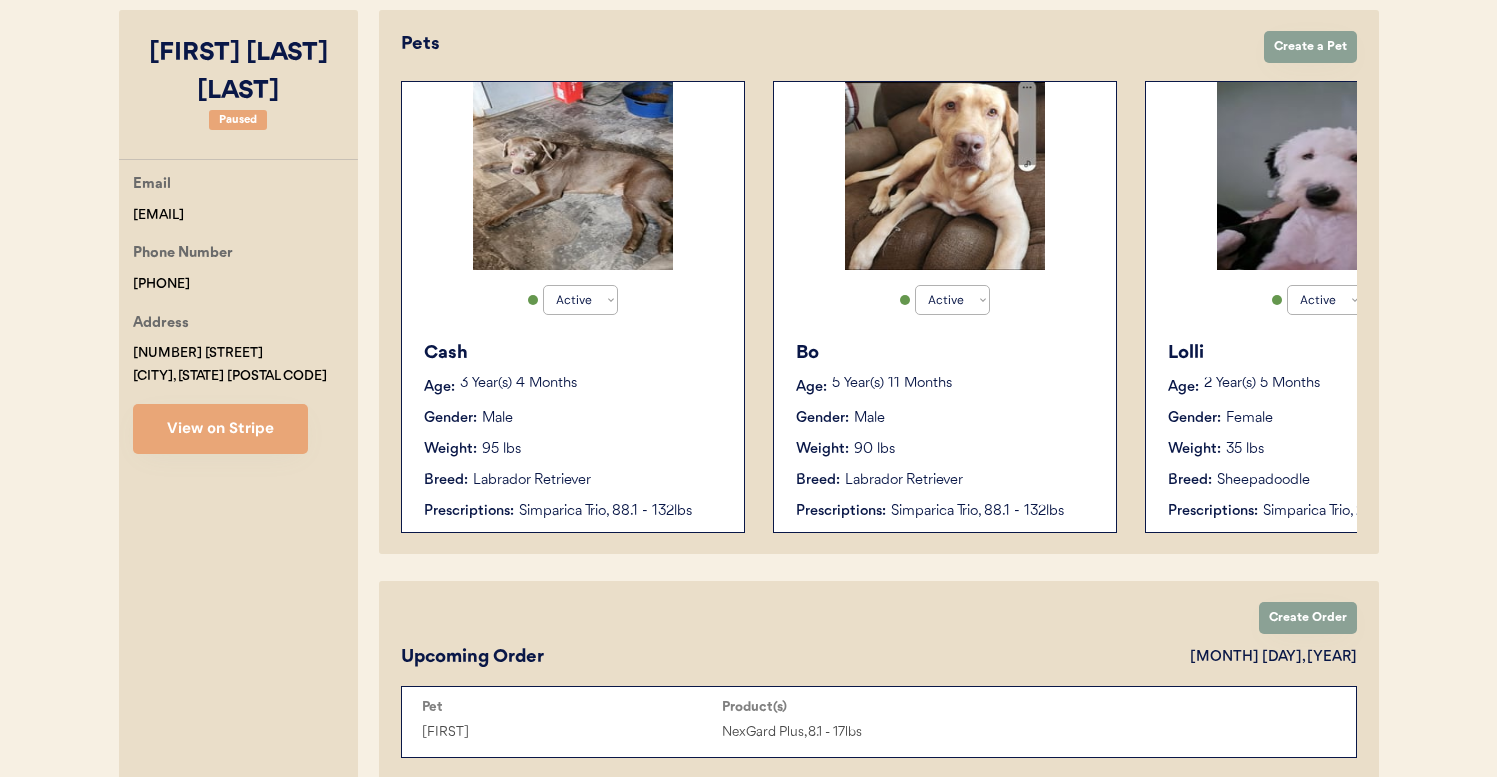 click on "Weight: 95 lbs" at bounding box center (574, 449) 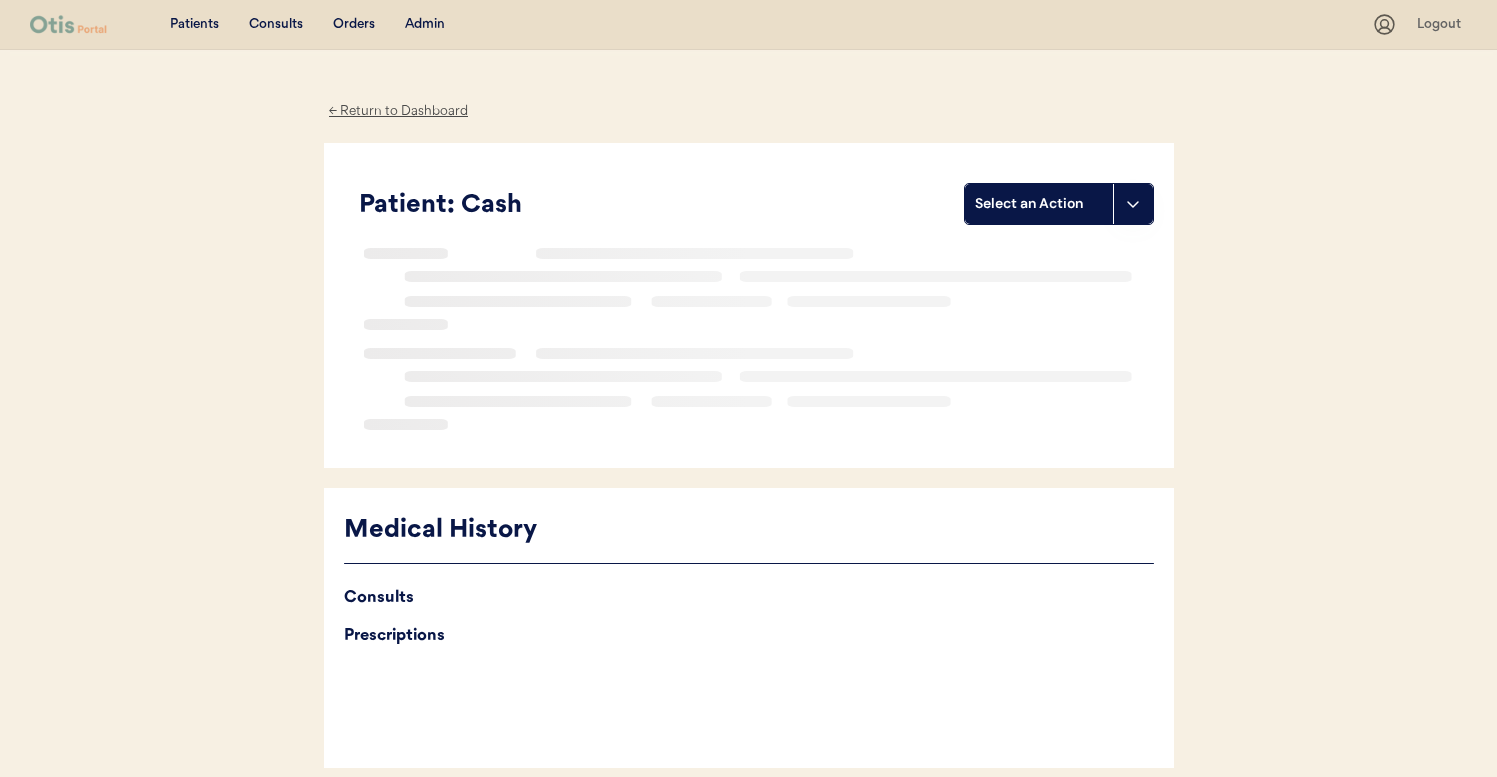 scroll, scrollTop: 0, scrollLeft: 0, axis: both 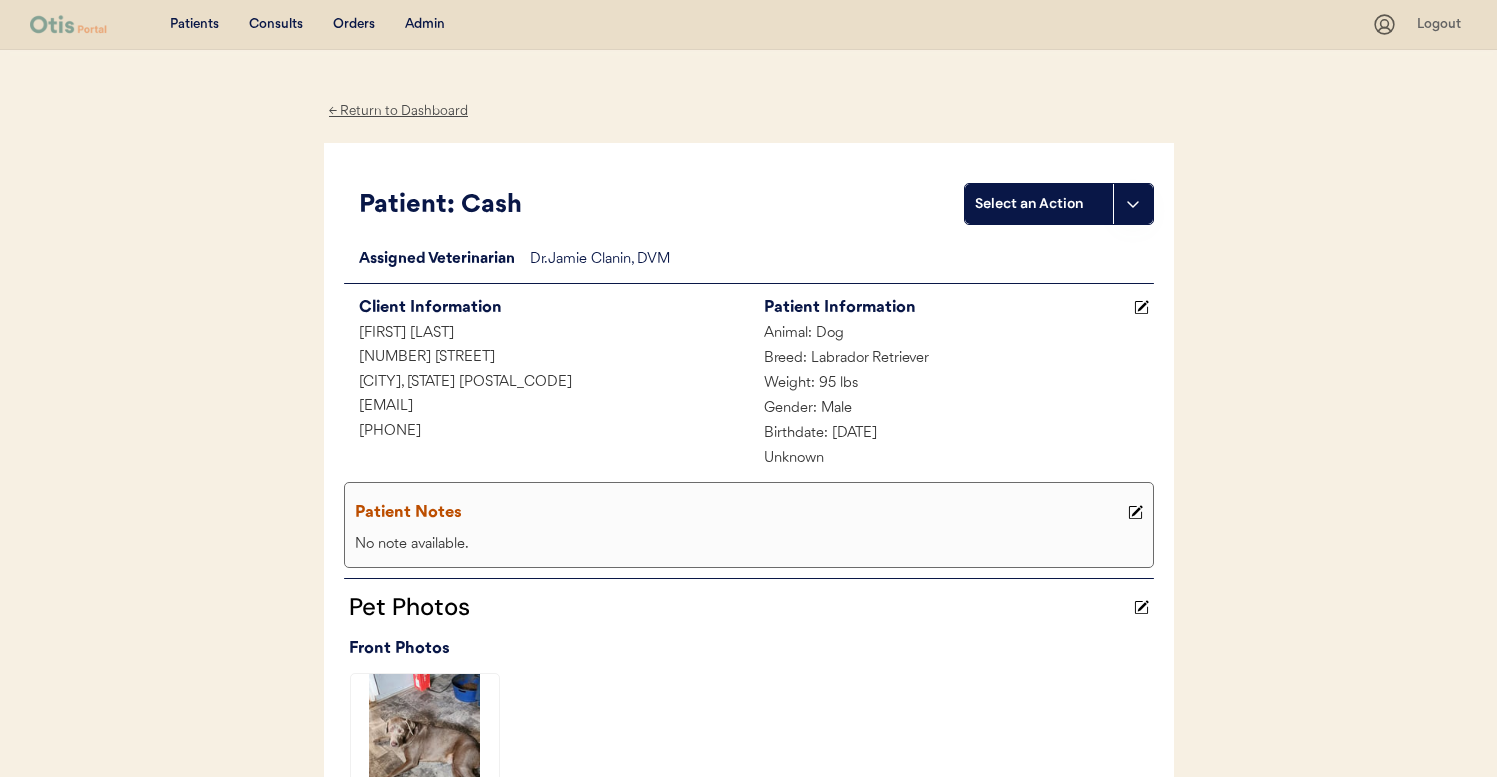 click on "Admin" at bounding box center (425, 25) 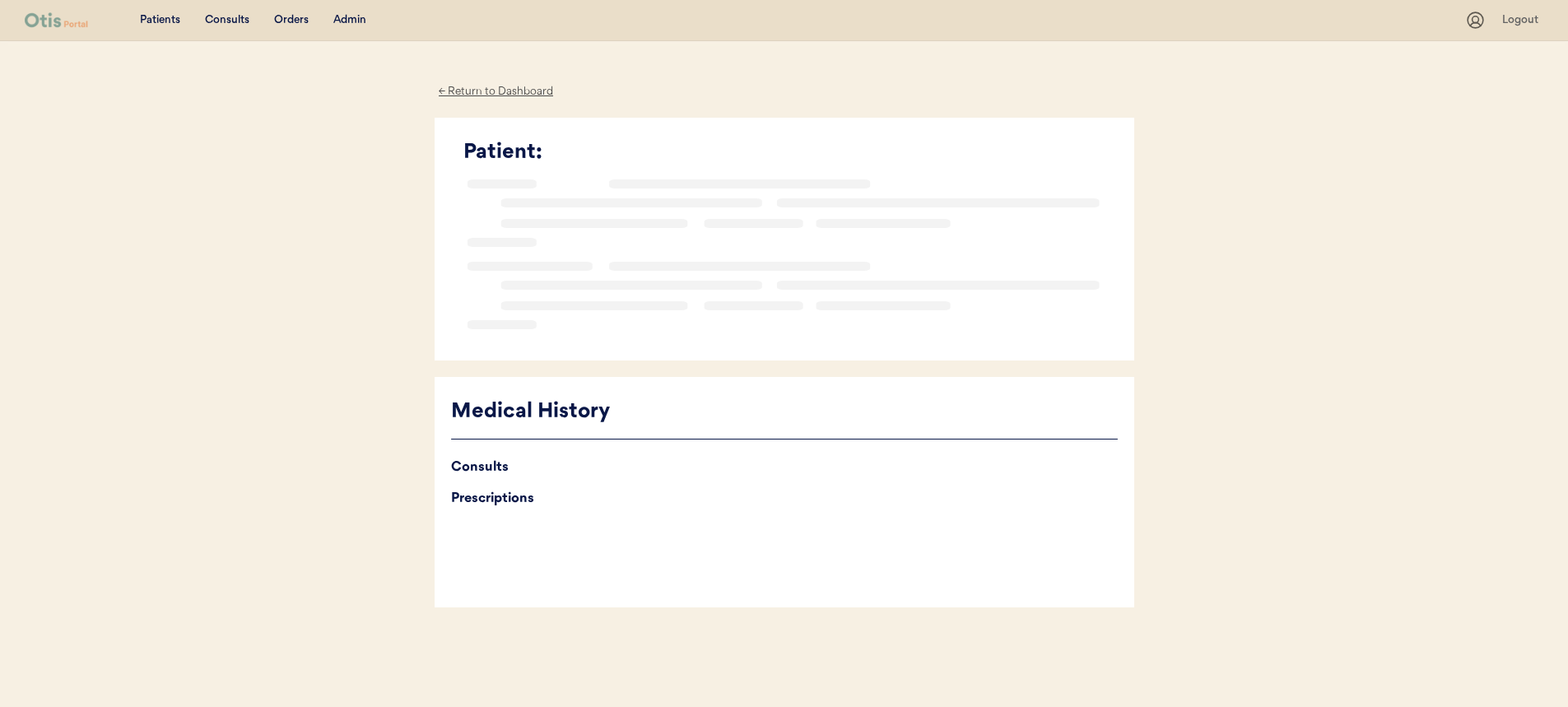 scroll, scrollTop: 0, scrollLeft: 0, axis: both 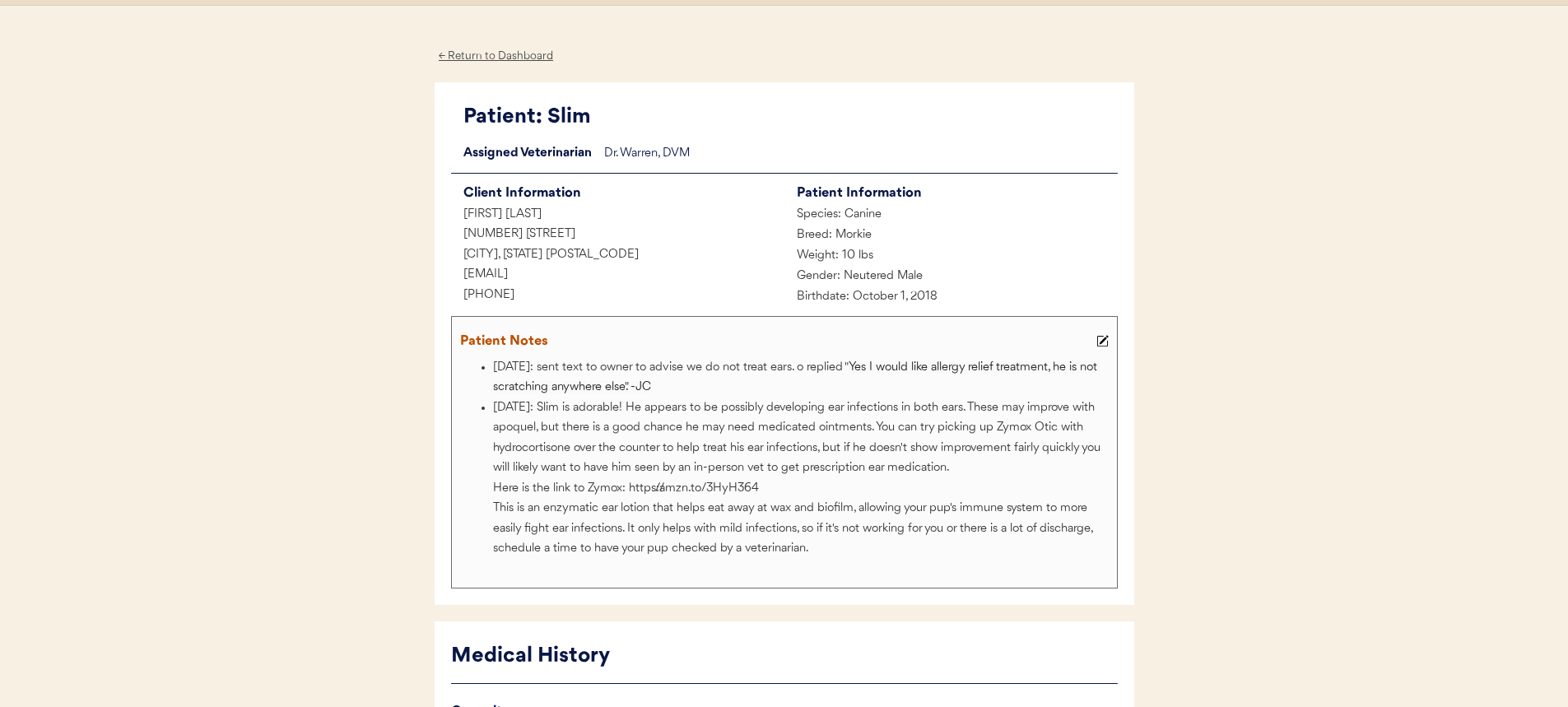 drag, startPoint x: 586, startPoint y: 278, endPoint x: 450, endPoint y: 270, distance: 136.23509 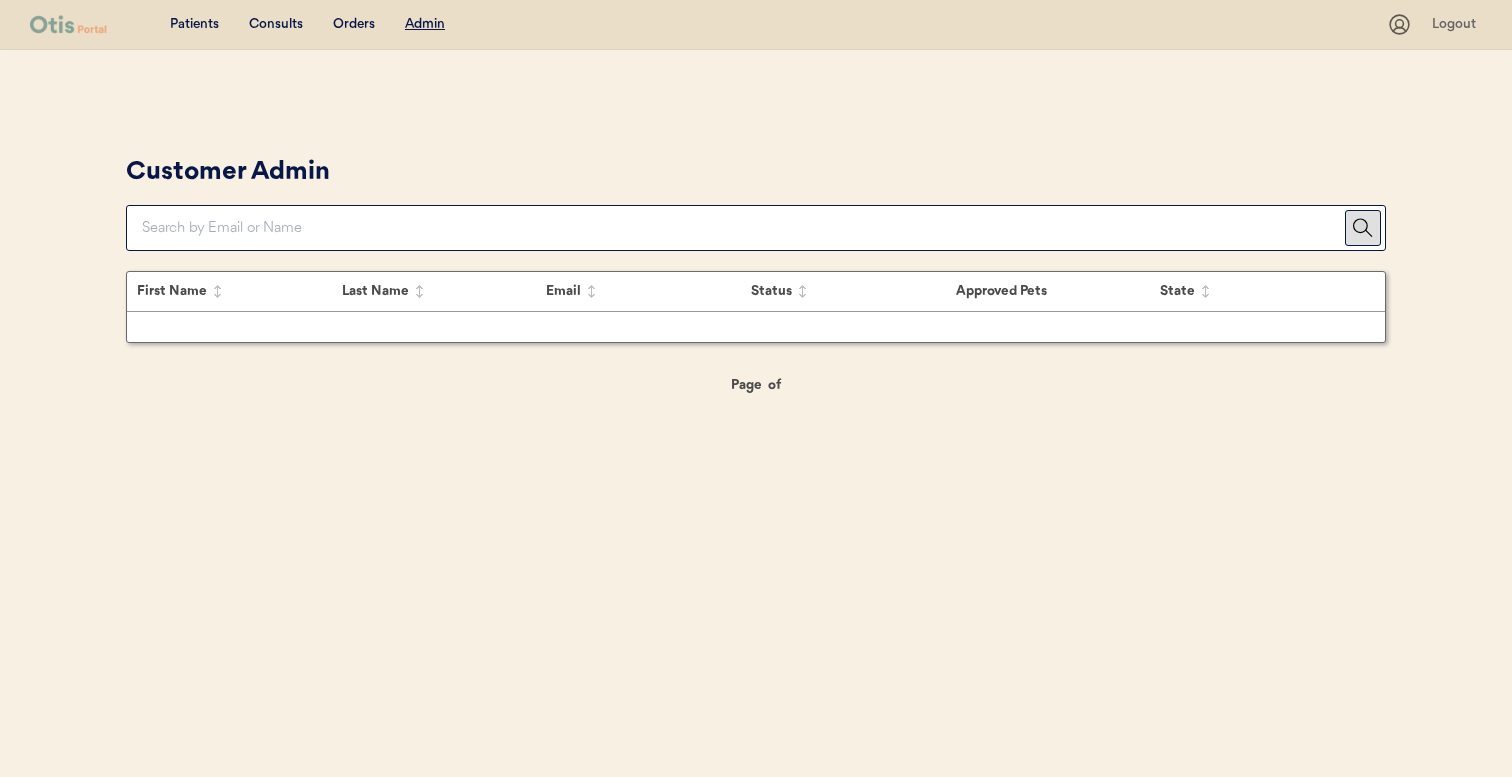 scroll, scrollTop: 0, scrollLeft: 0, axis: both 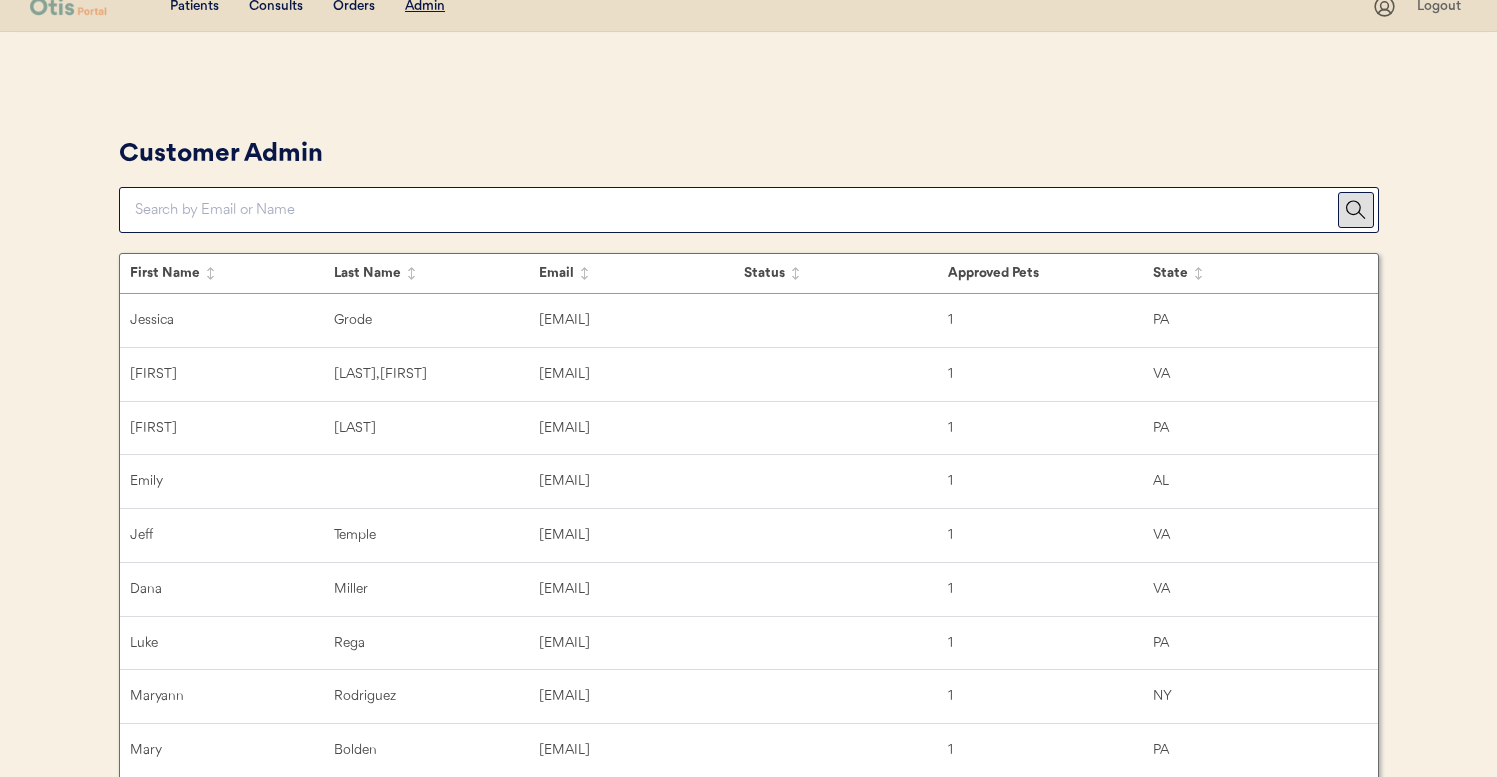 click on "Patients Consults Orders Admin Logout Customer Admin First Name Last Name Email Status Approved Pets State Jessica Grode jessicagrode@icloud.com 1 PA Kate ngoc, tran ktr165450@gmail.com 1 VA Shawna Dwyer dsksmk@hotmail.com 1 PA Emily emily615cook@gmail.com 1 AL Jeff Temple jeff.r.temple1@gmail.com 1 VA Dana Miller daynay1212@gmail.com 1 VA Luke Rega jmayberry1291@gmail.com 1 PA Maryann Rodriguez maryann240624@gmail.com 1 NY Mary Bolden mjcbolden@gmail.com 1 PA Mark Fomby tonyafomby@gmail.com 1 AL Charlotte Burwell burwell.c4875@yahoo.com 2 AL Monicea Hudson mrsjlov2911@gmail.com 1 VA Jillian Correa jilliancorrea280@gmail.com 1 NY Christie Williams cntutuwilliams@gmail.com 1 VA Tameika Bolden meikmeik00@aol.com 1 NY Heather Mcquade heathermcquade2@gmail.com 1 NY Felicia Schmid feschmidc@outlook.com 1 PA Tina Harville tinaharville@yahoo.com 1 AL Ainsley McCarthy aemccarthy192@gmail.com 1 VA Natasha Woodard woodard.natasha@yahoo.com 1 VA lauryn pack laurynpack4@gmail.com 2 VA Latara Gray latarasgray@yahoo.com 1" at bounding box center (748, 888) 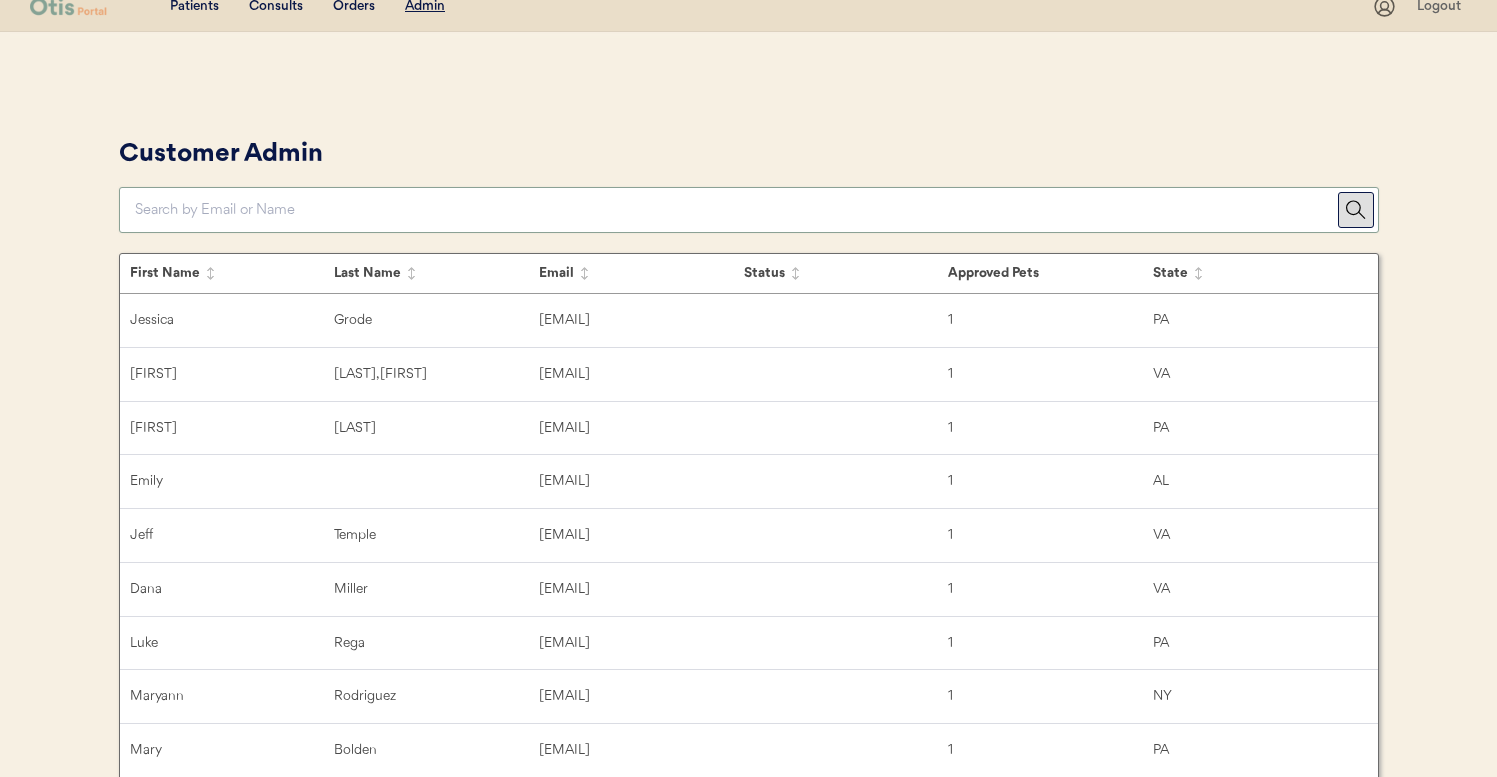 paste on "meikmeik00@aol.com" 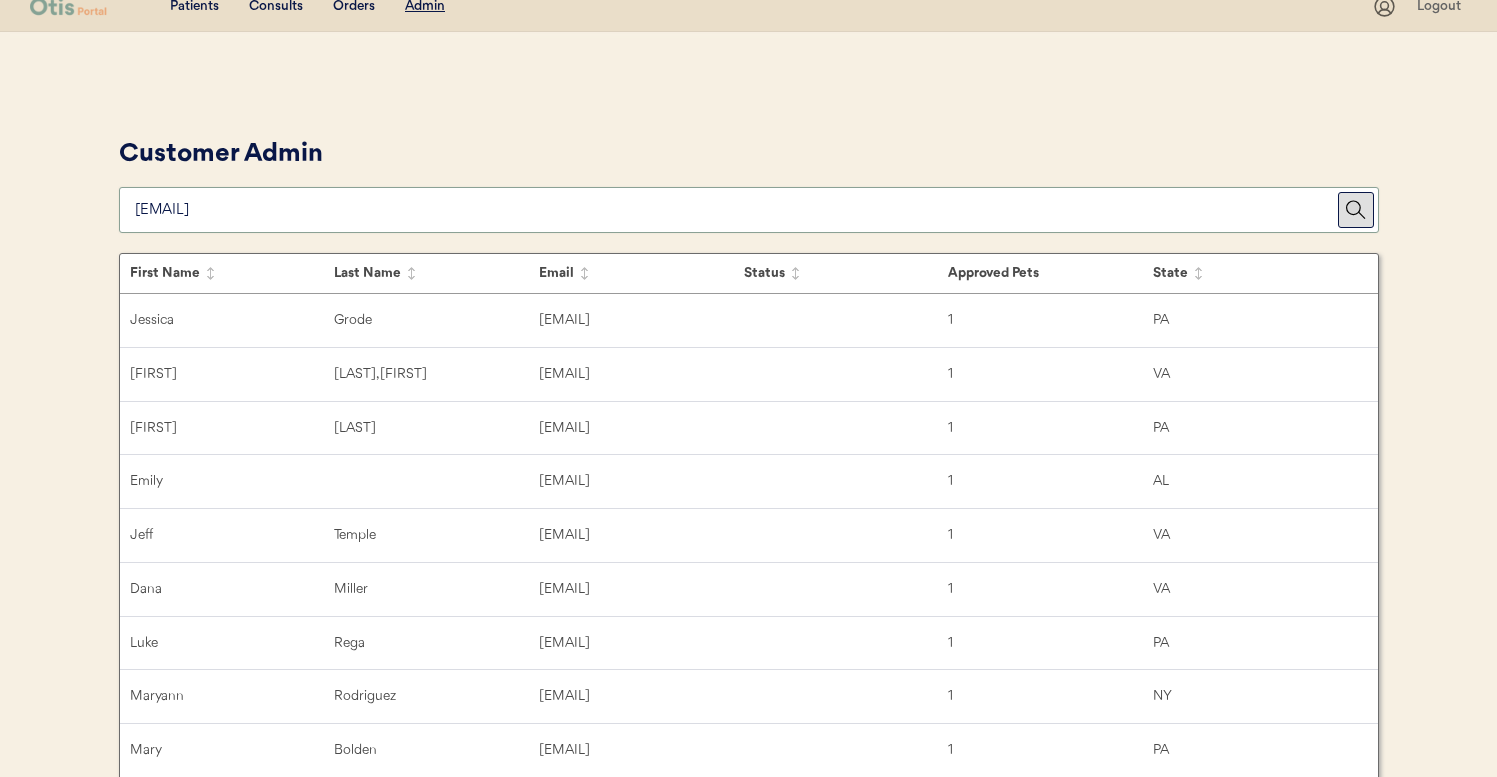 type on "meikmeik00@aol.com" 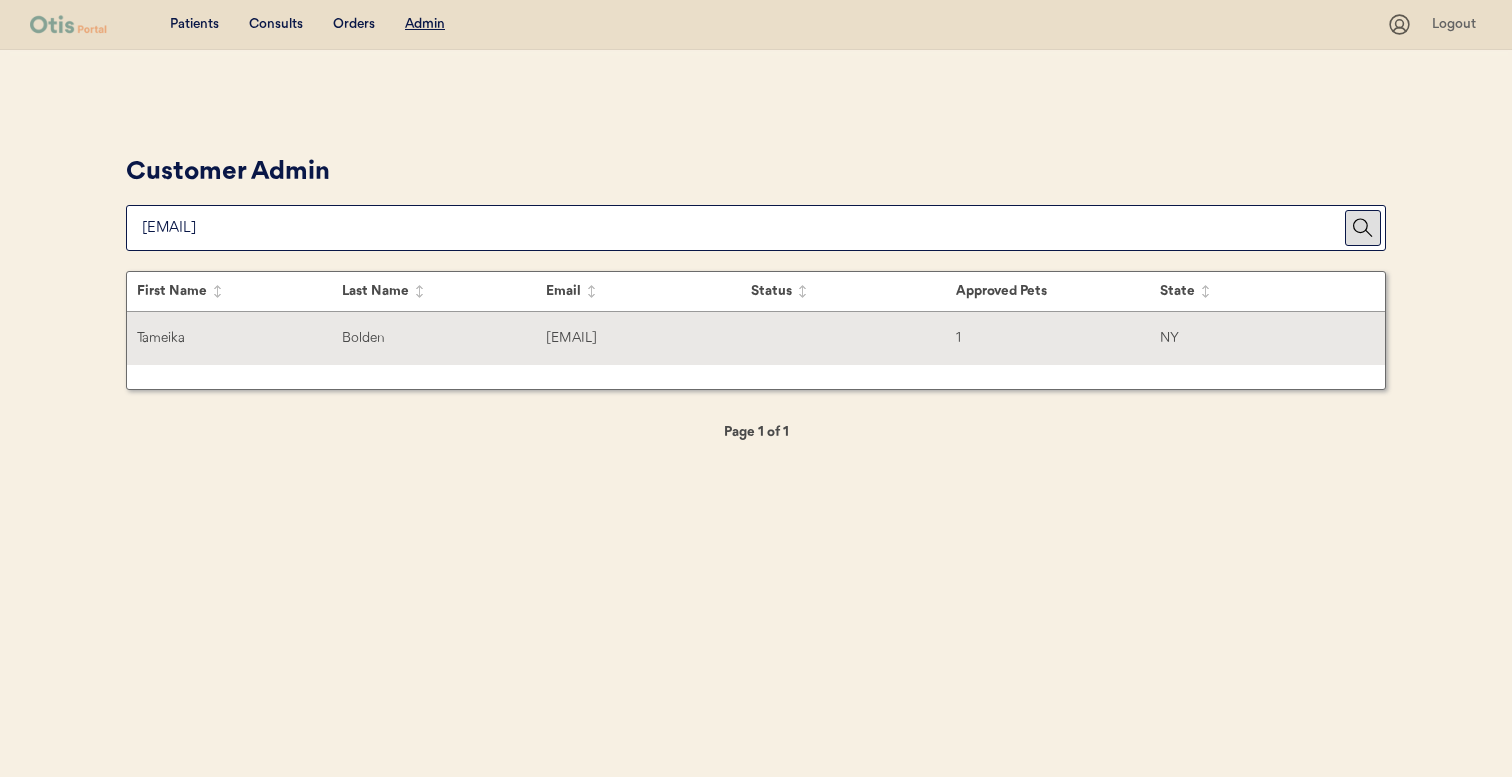 click on "Bolden" at bounding box center [444, 338] 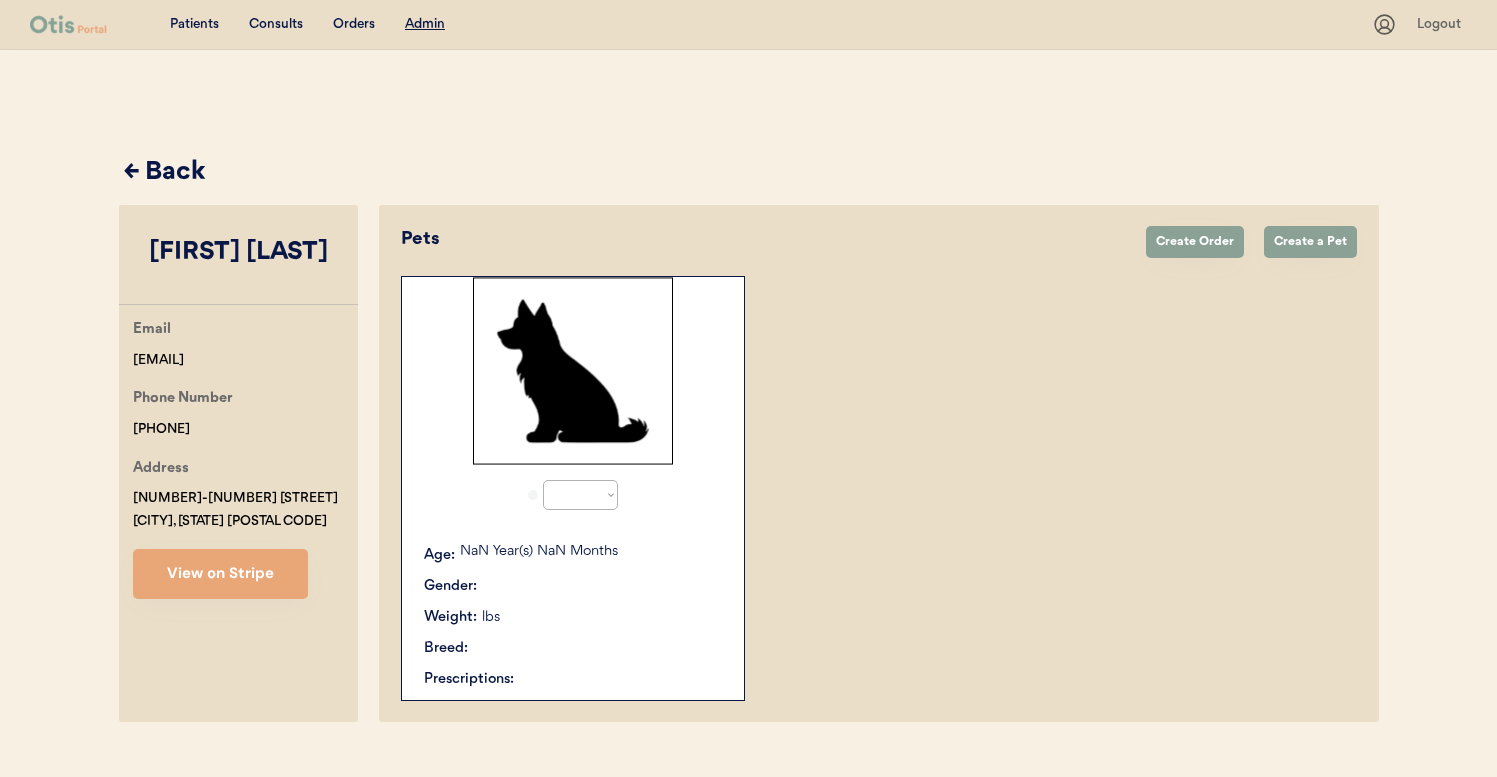 select on "true" 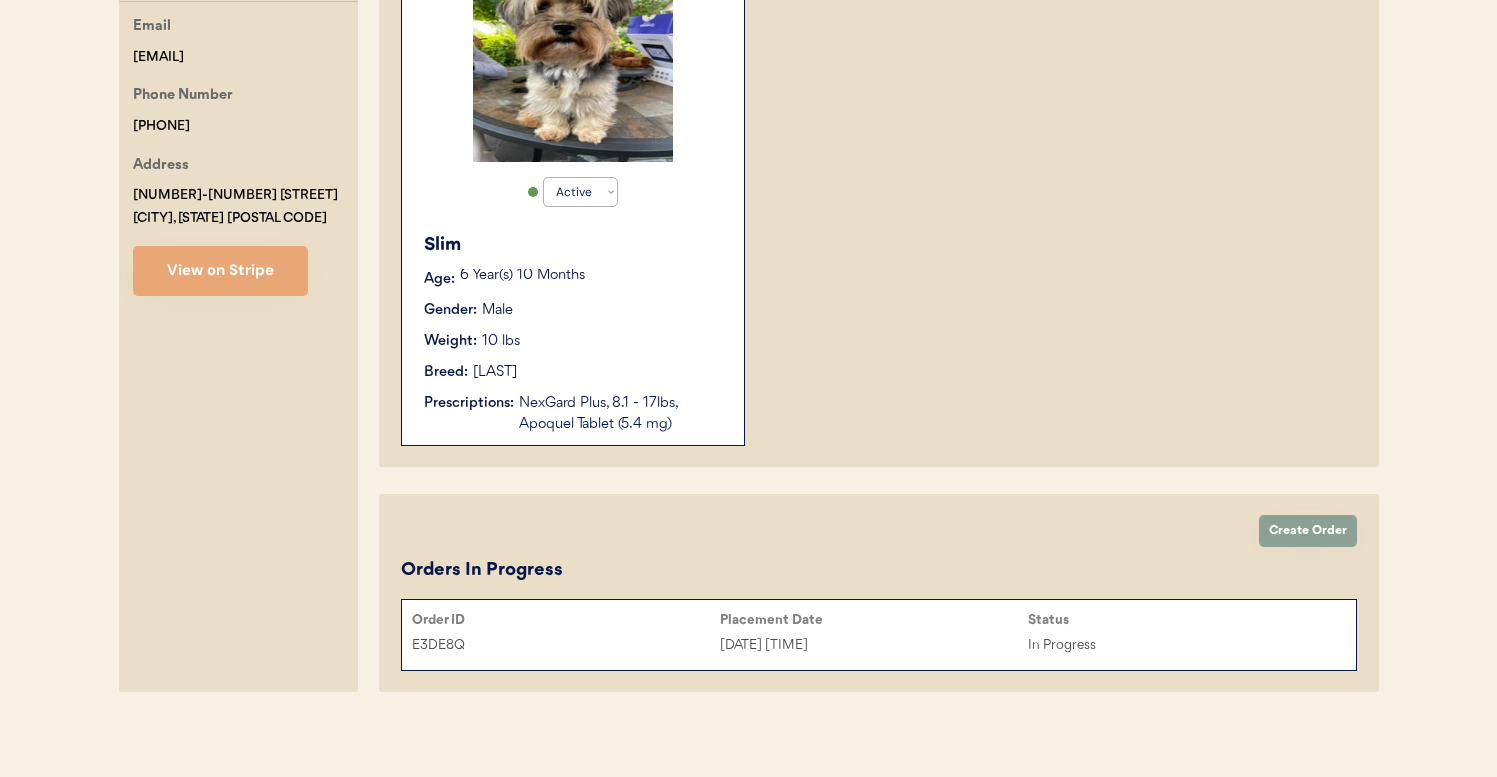 scroll, scrollTop: 310, scrollLeft: 0, axis: vertical 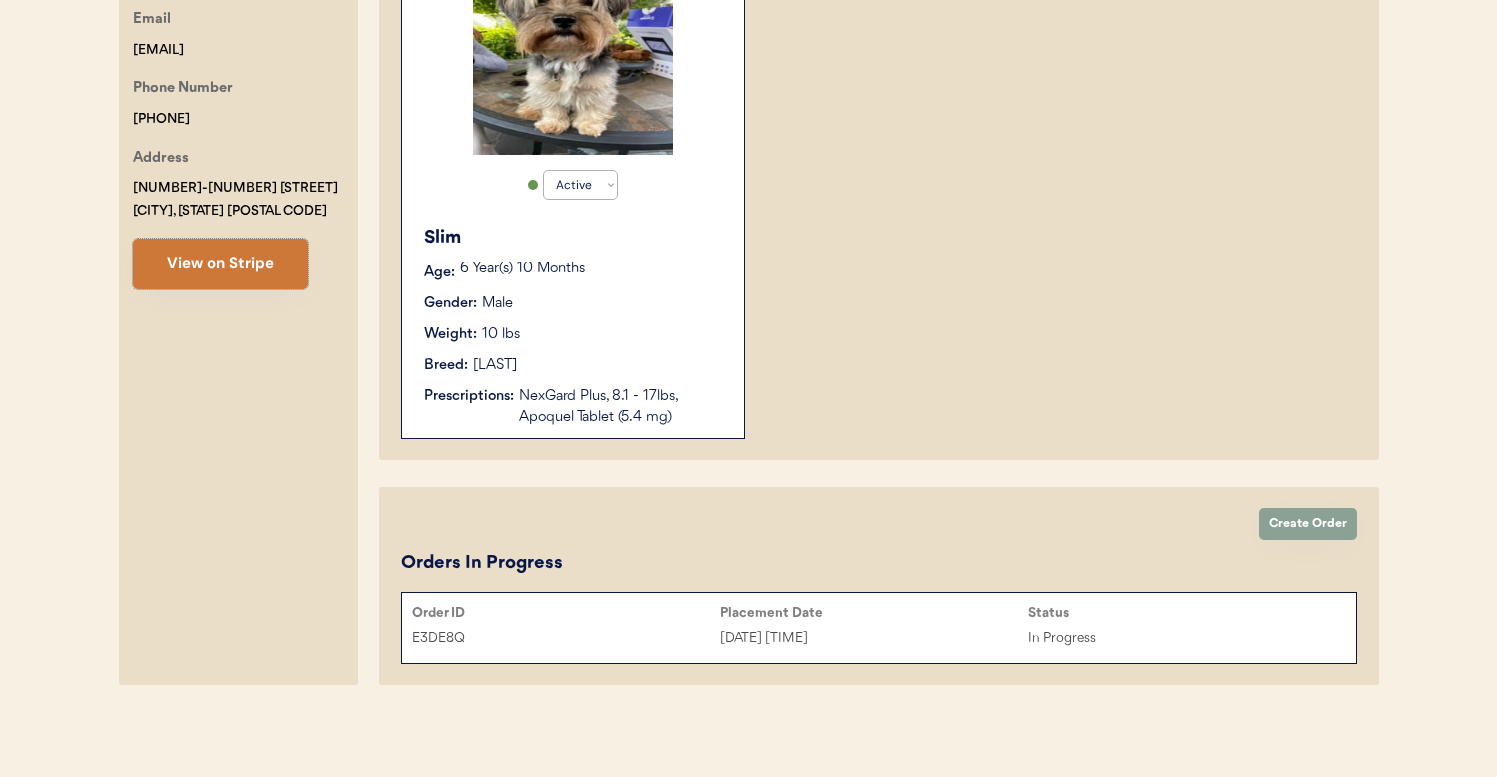 click on "View on Stripe" at bounding box center [220, 264] 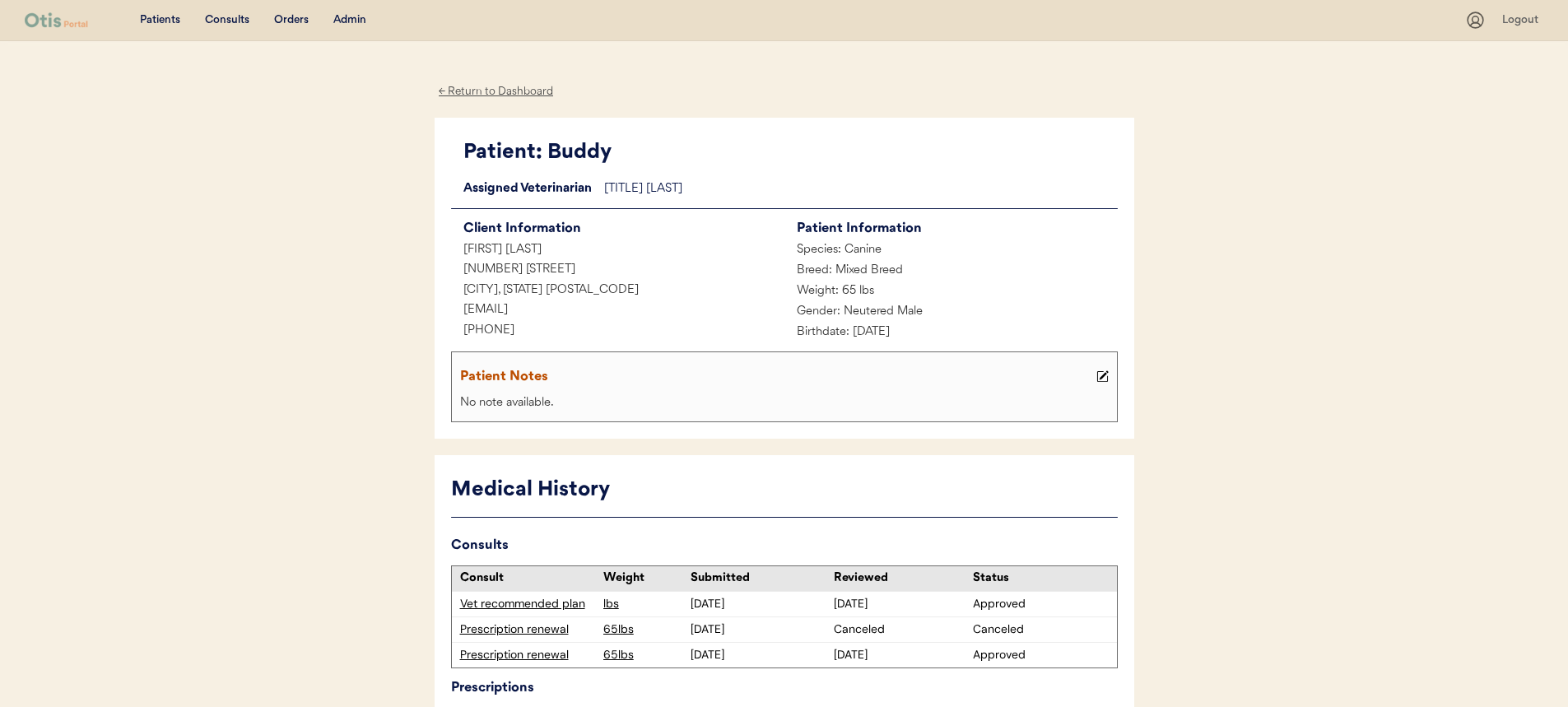 scroll, scrollTop: 363, scrollLeft: 0, axis: vertical 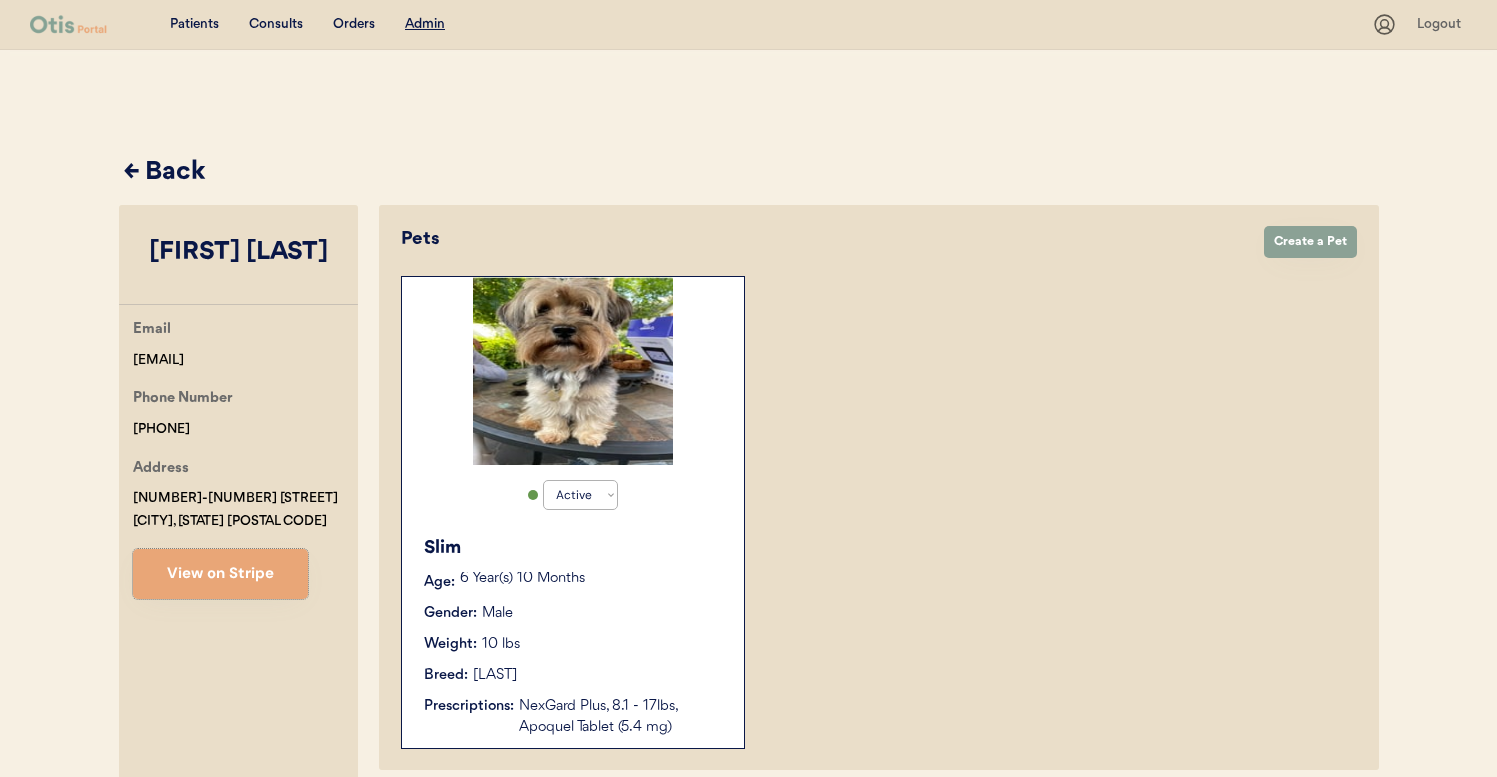 select on "true" 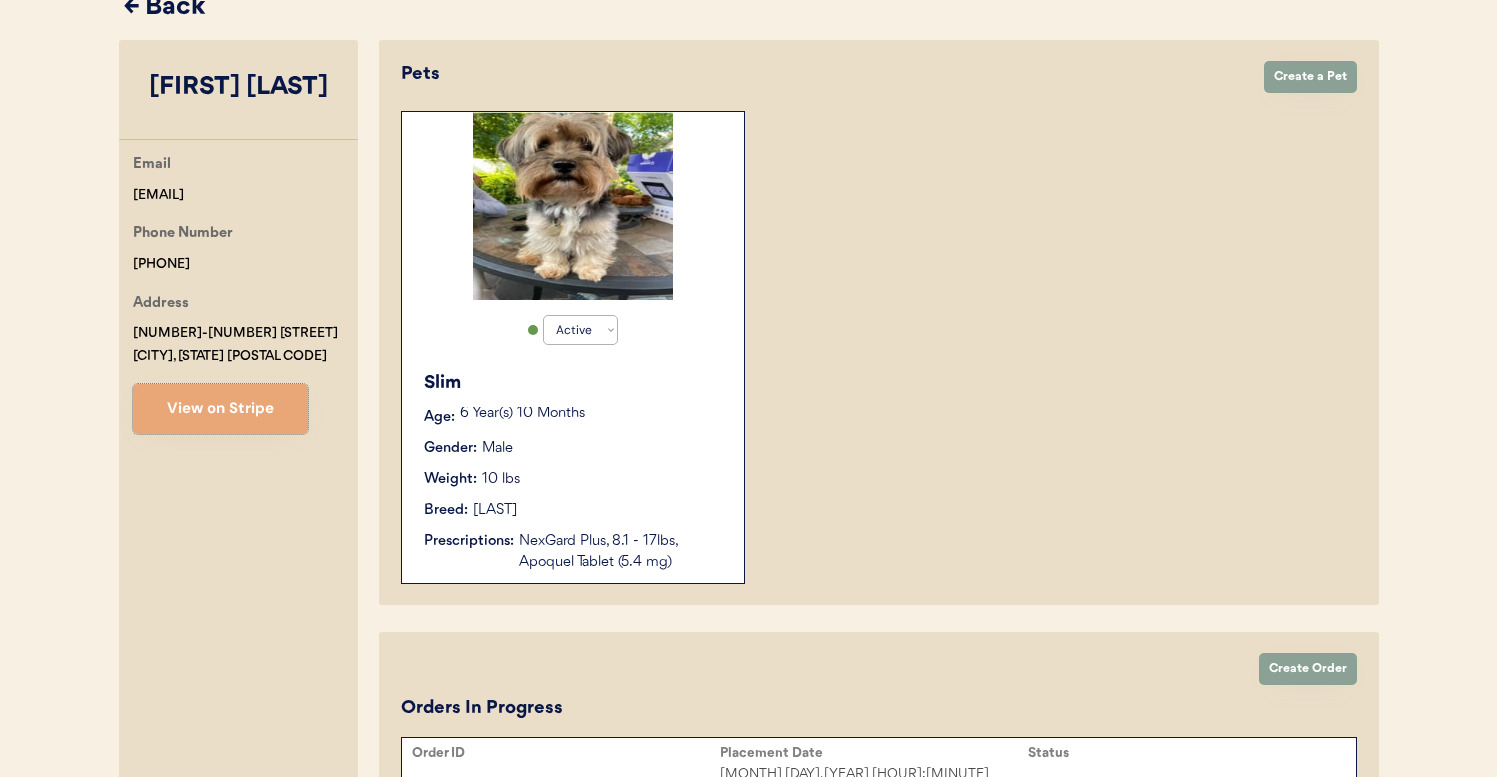 scroll, scrollTop: 0, scrollLeft: 0, axis: both 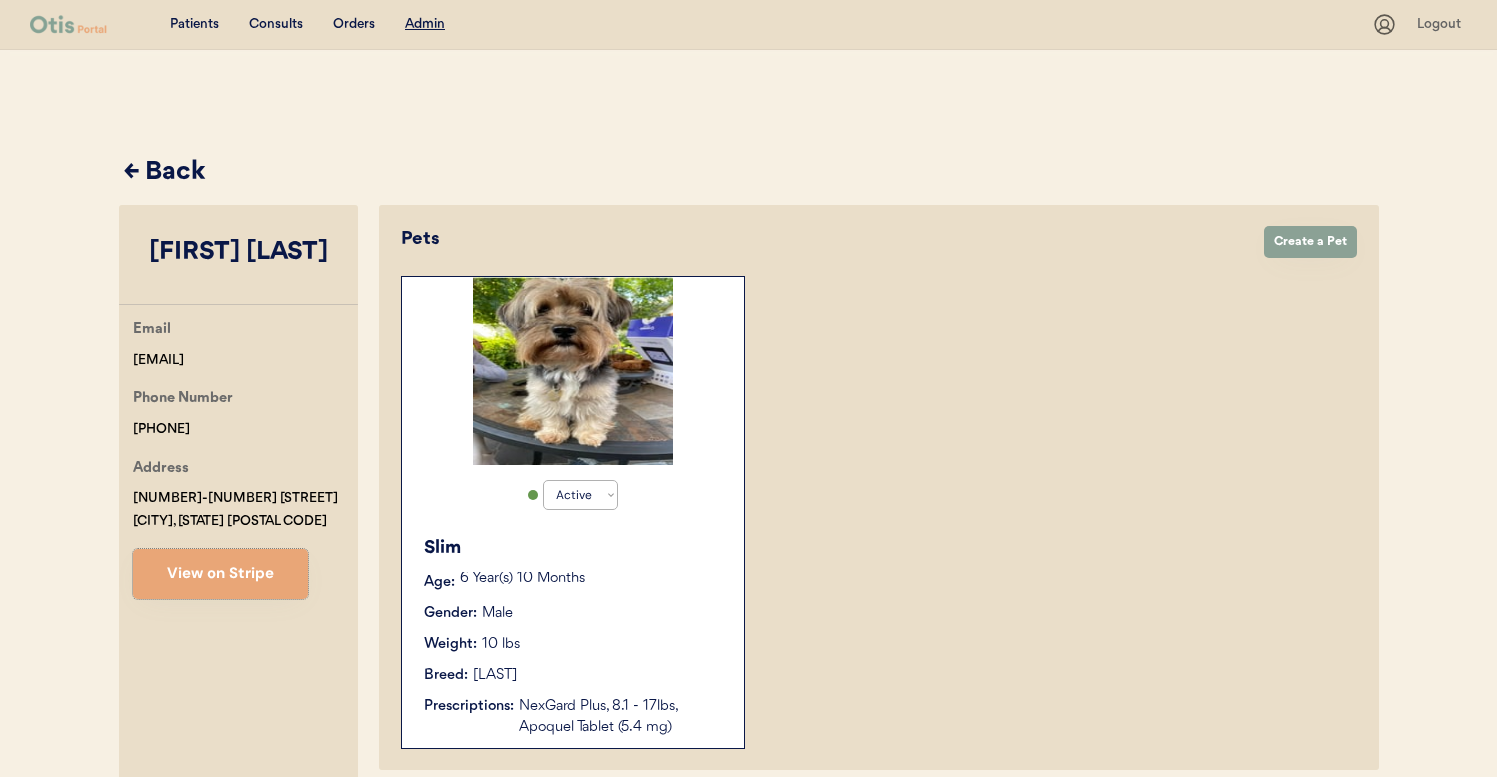 drag, startPoint x: 185, startPoint y: 176, endPoint x: 332, endPoint y: 223, distance: 154.33081 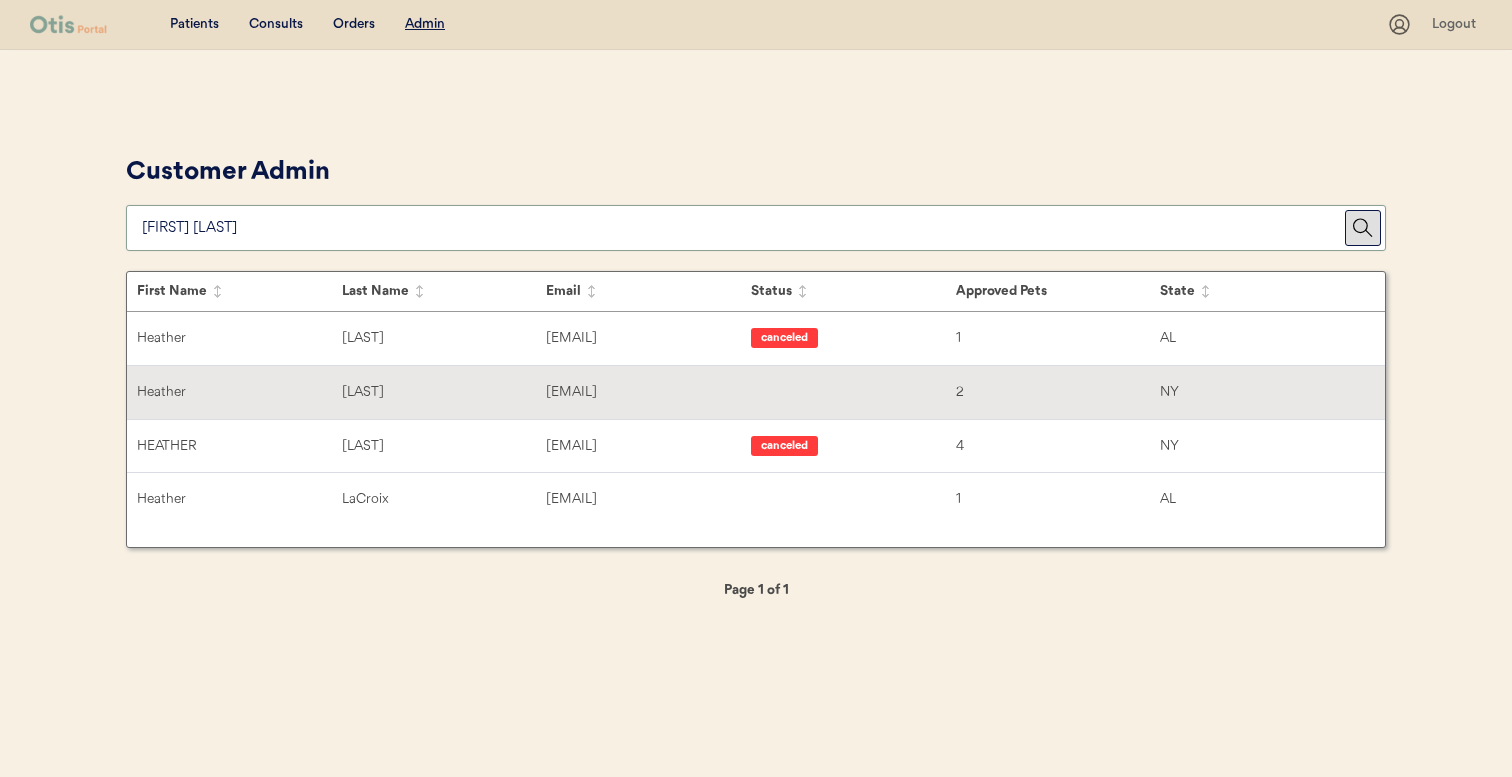 click on "[FIRST] [LAST] [EMAIL] [STATE]" at bounding box center [756, 338] 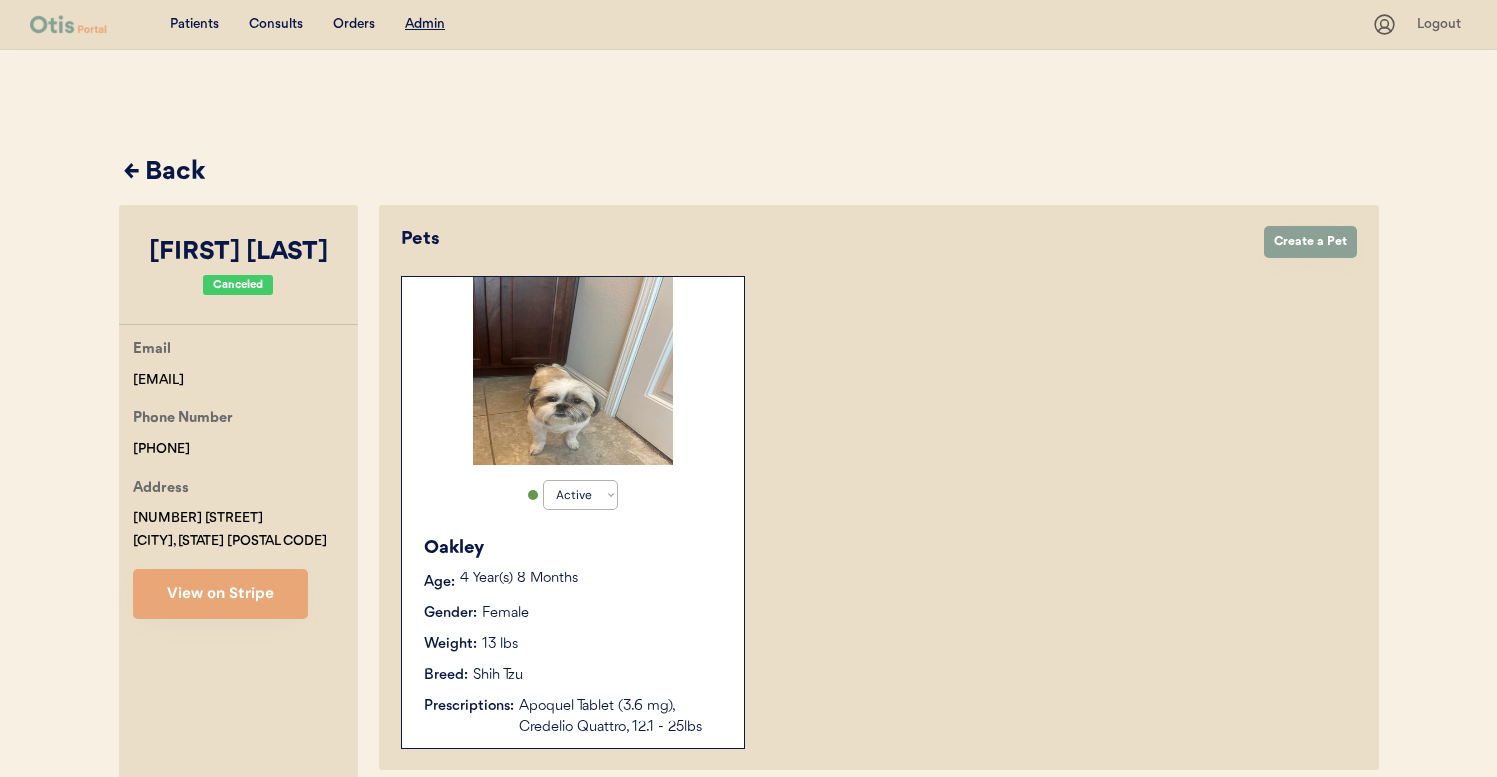 click on "← Back" at bounding box center [751, 173] 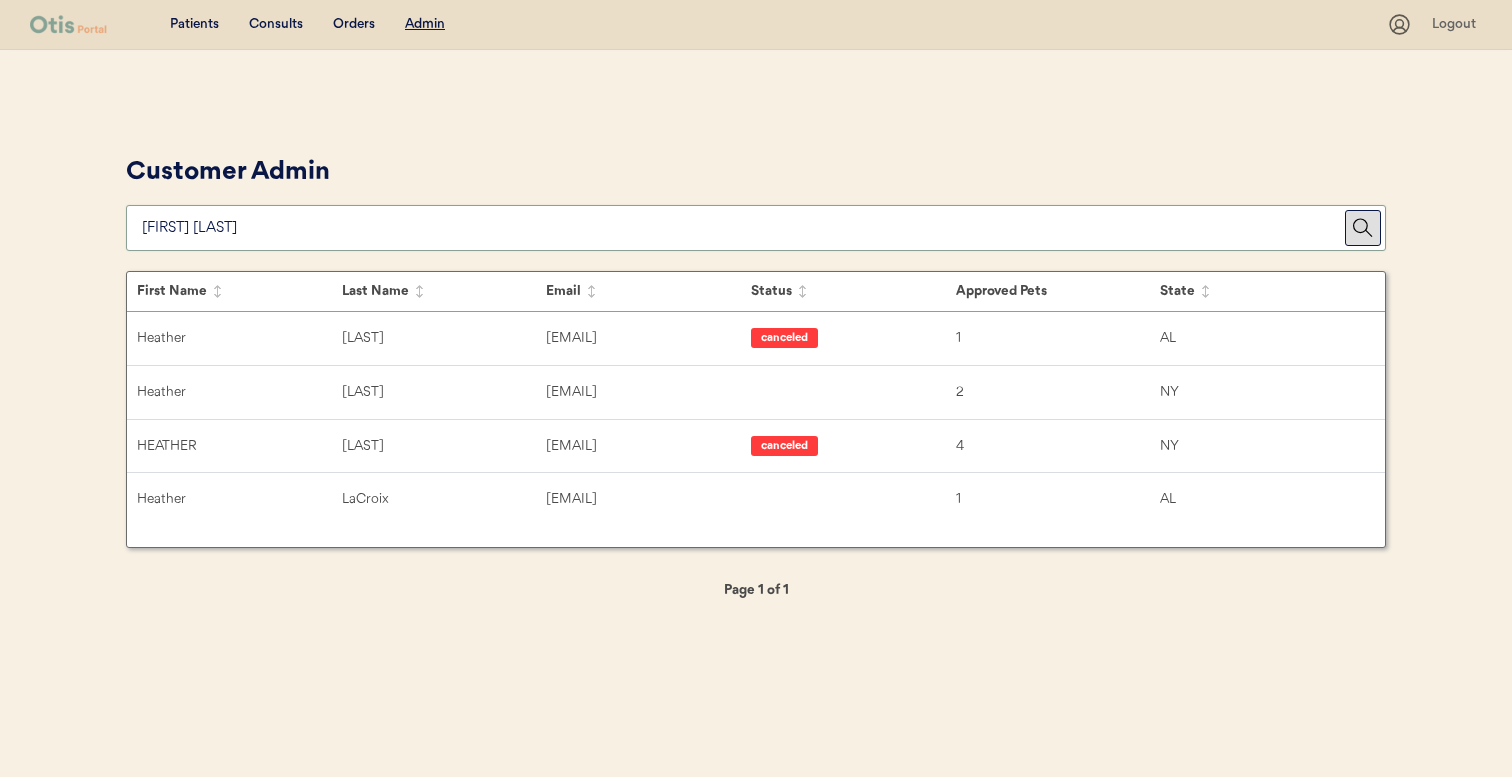 paste on "[PHONE]" 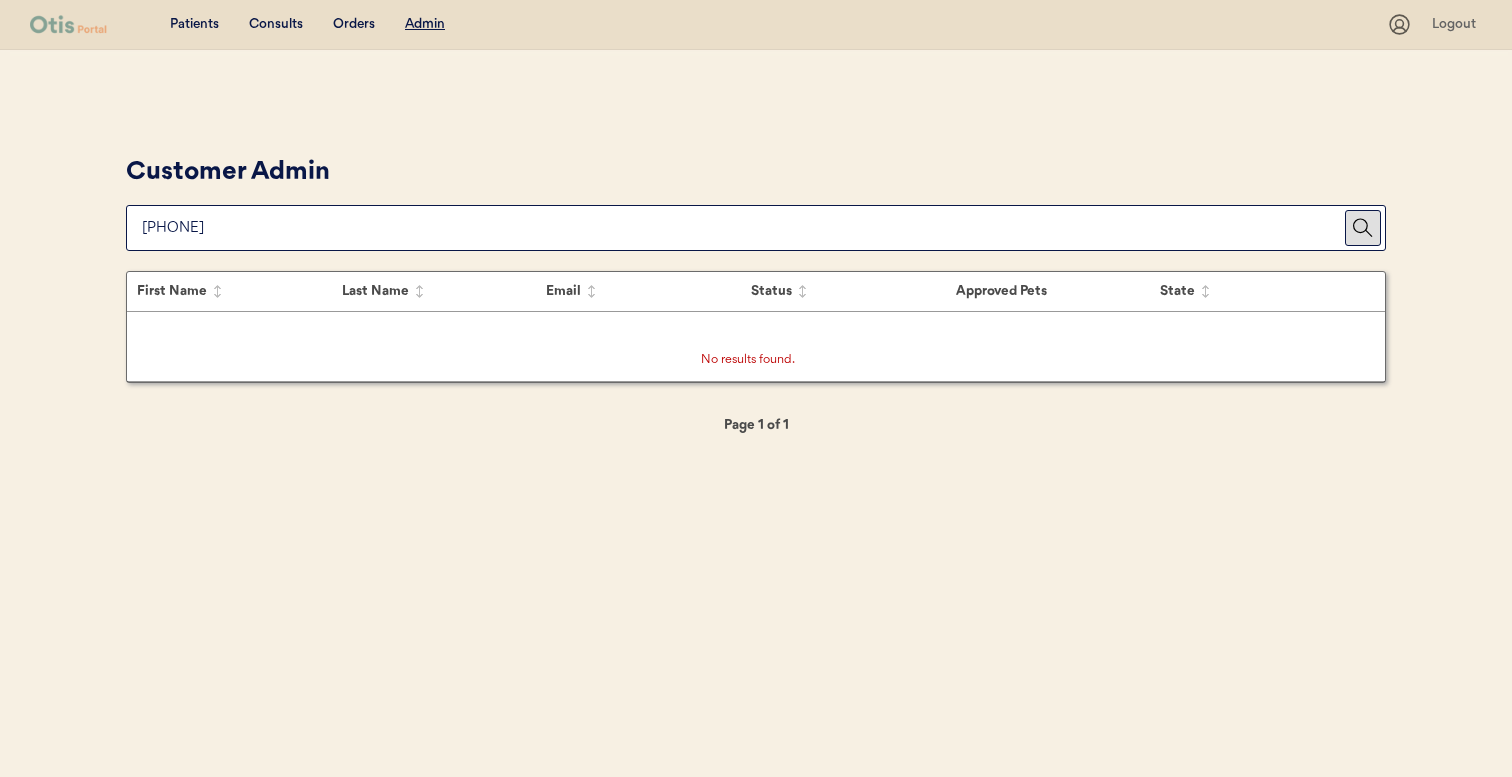 click at bounding box center [743, 228] 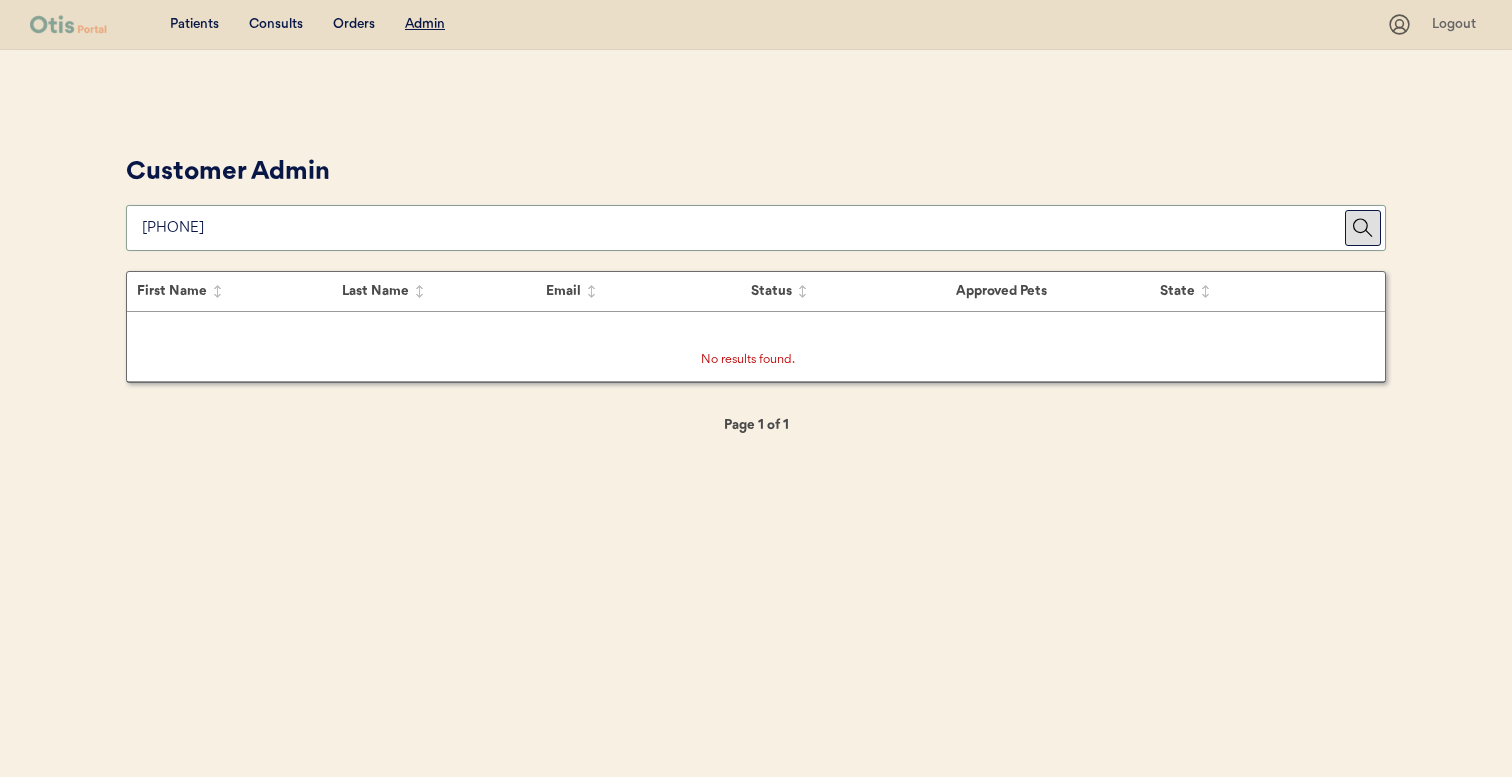 paste on "[EMAIL]" 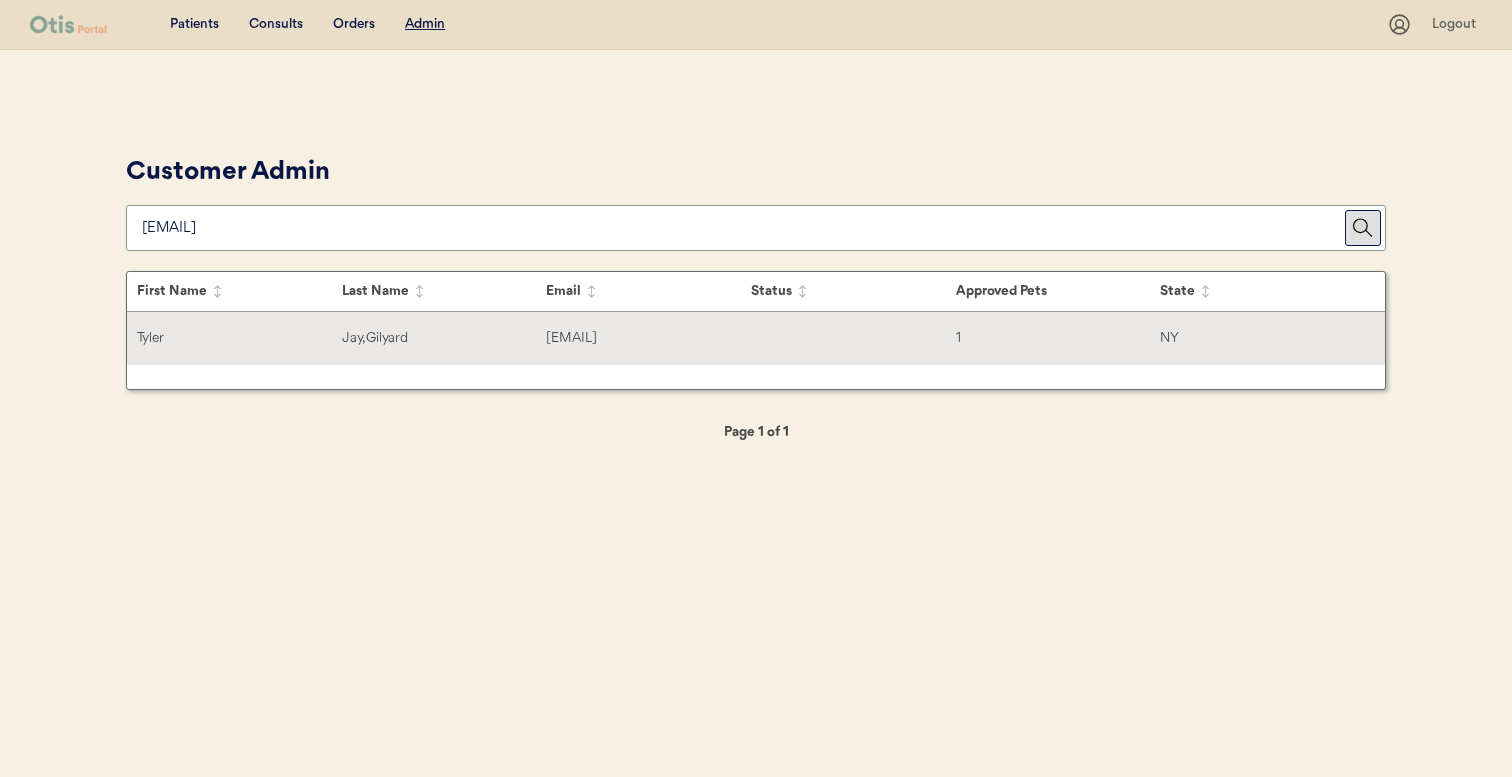 click on "Jay, Gilyard" at bounding box center [444, 338] 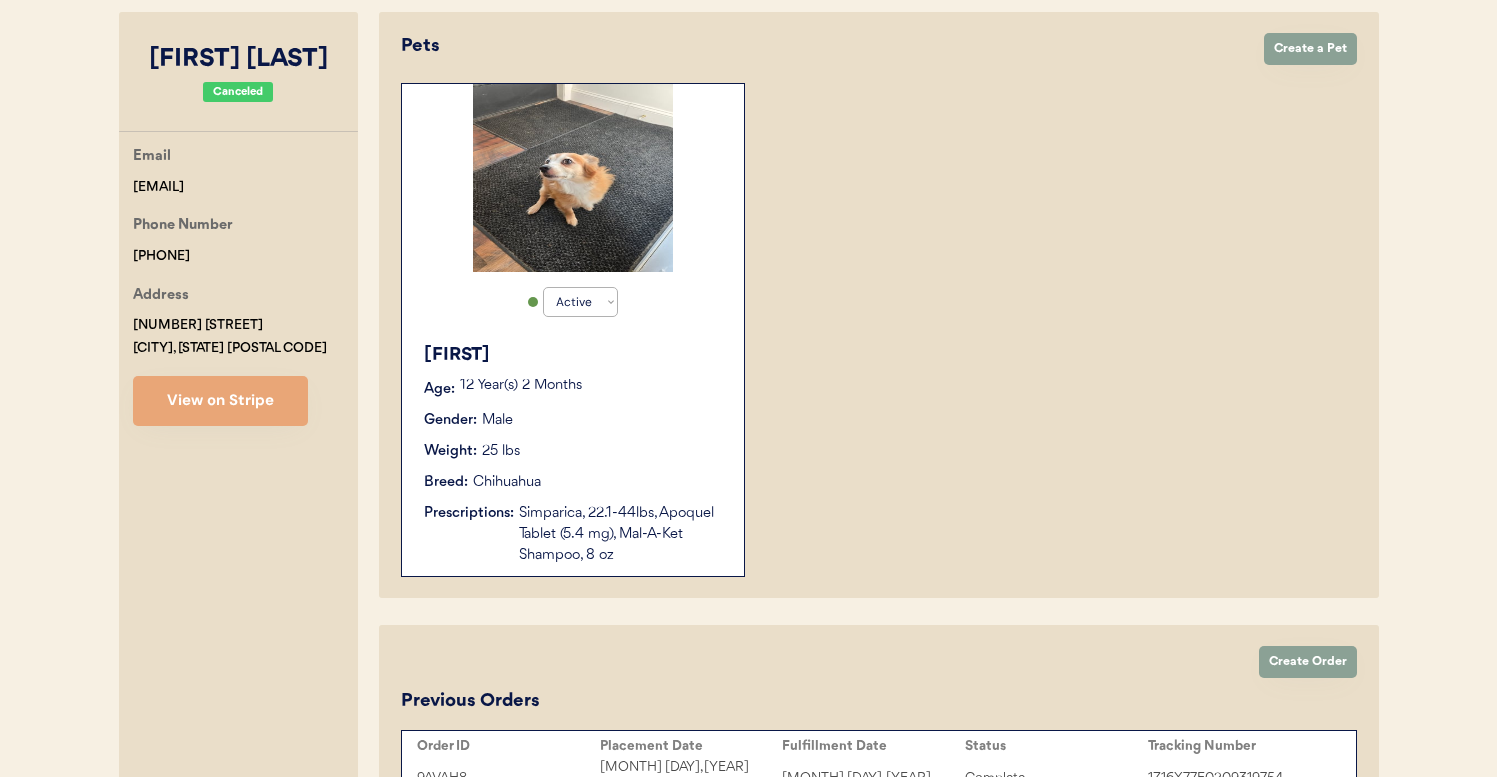 scroll, scrollTop: 0, scrollLeft: 0, axis: both 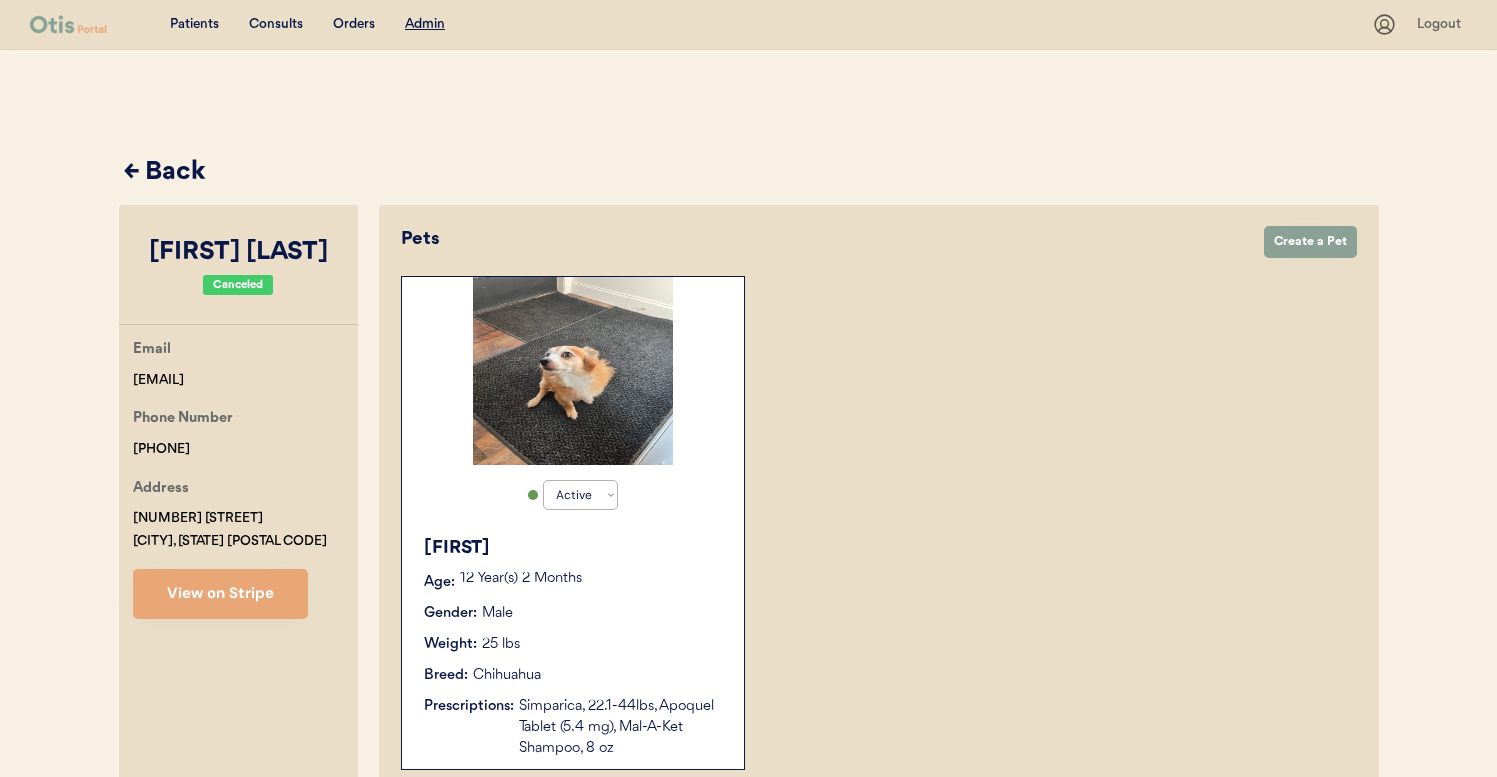 click on "← Back" at bounding box center [751, 173] 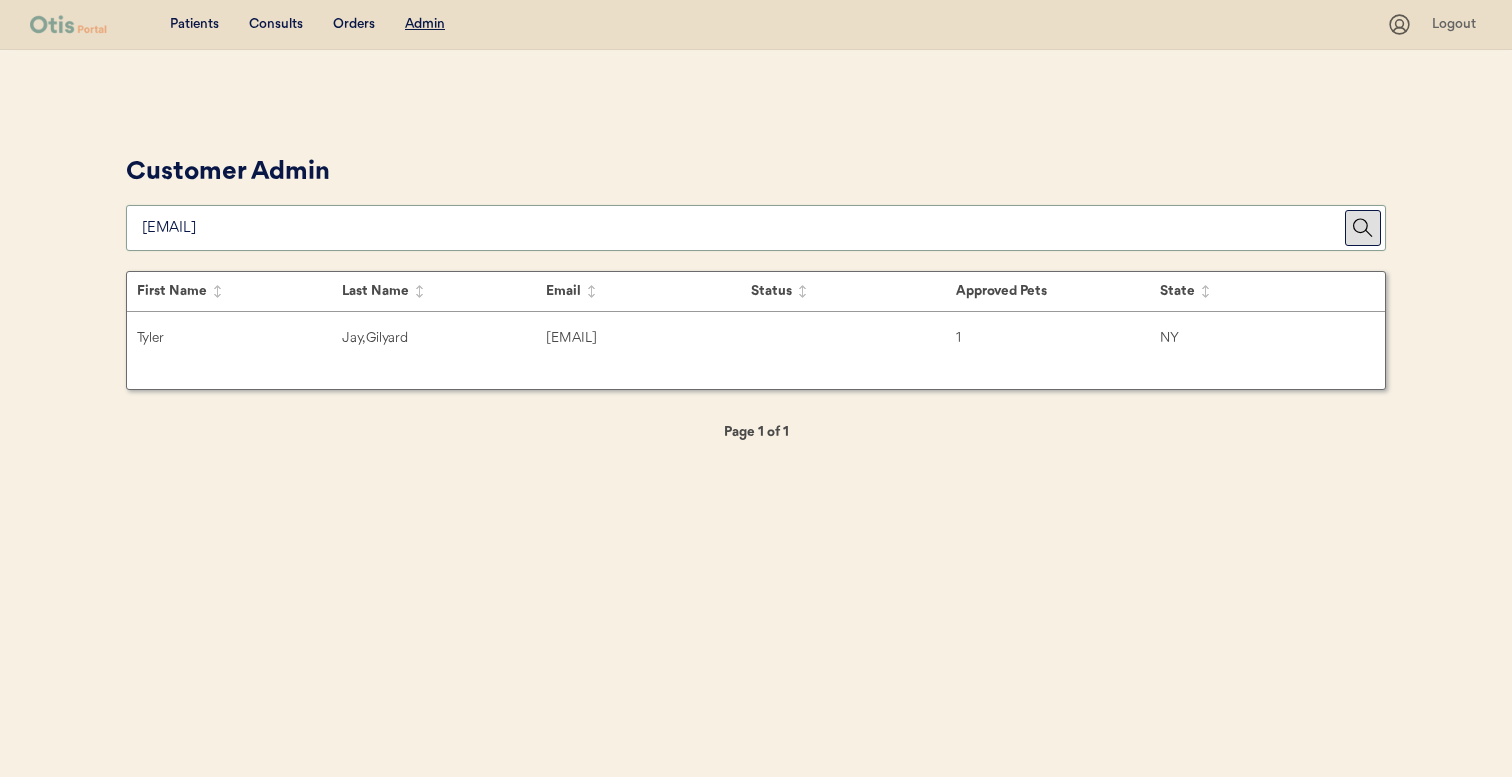 paste on "[EMAIL]" 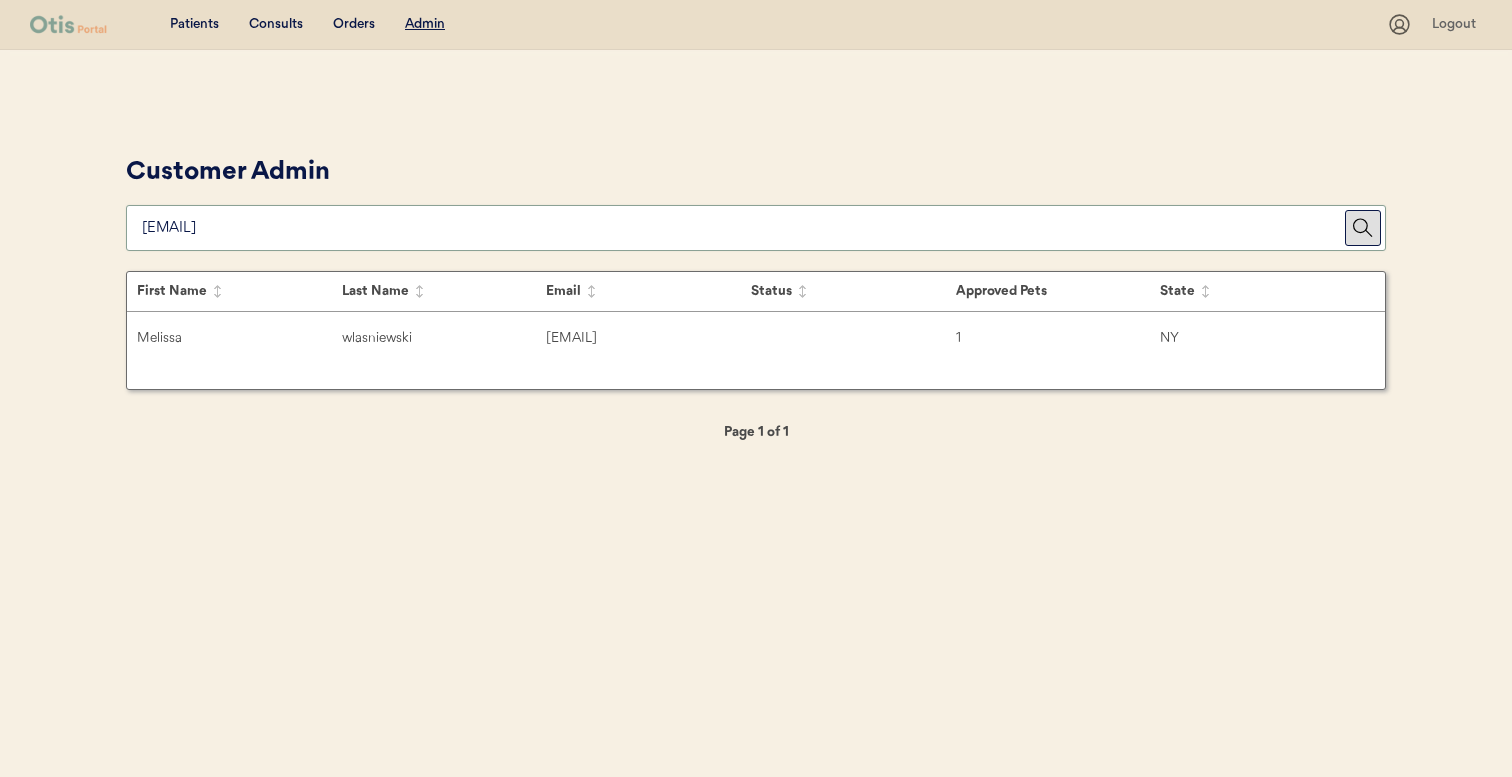 type on "[EMAIL]" 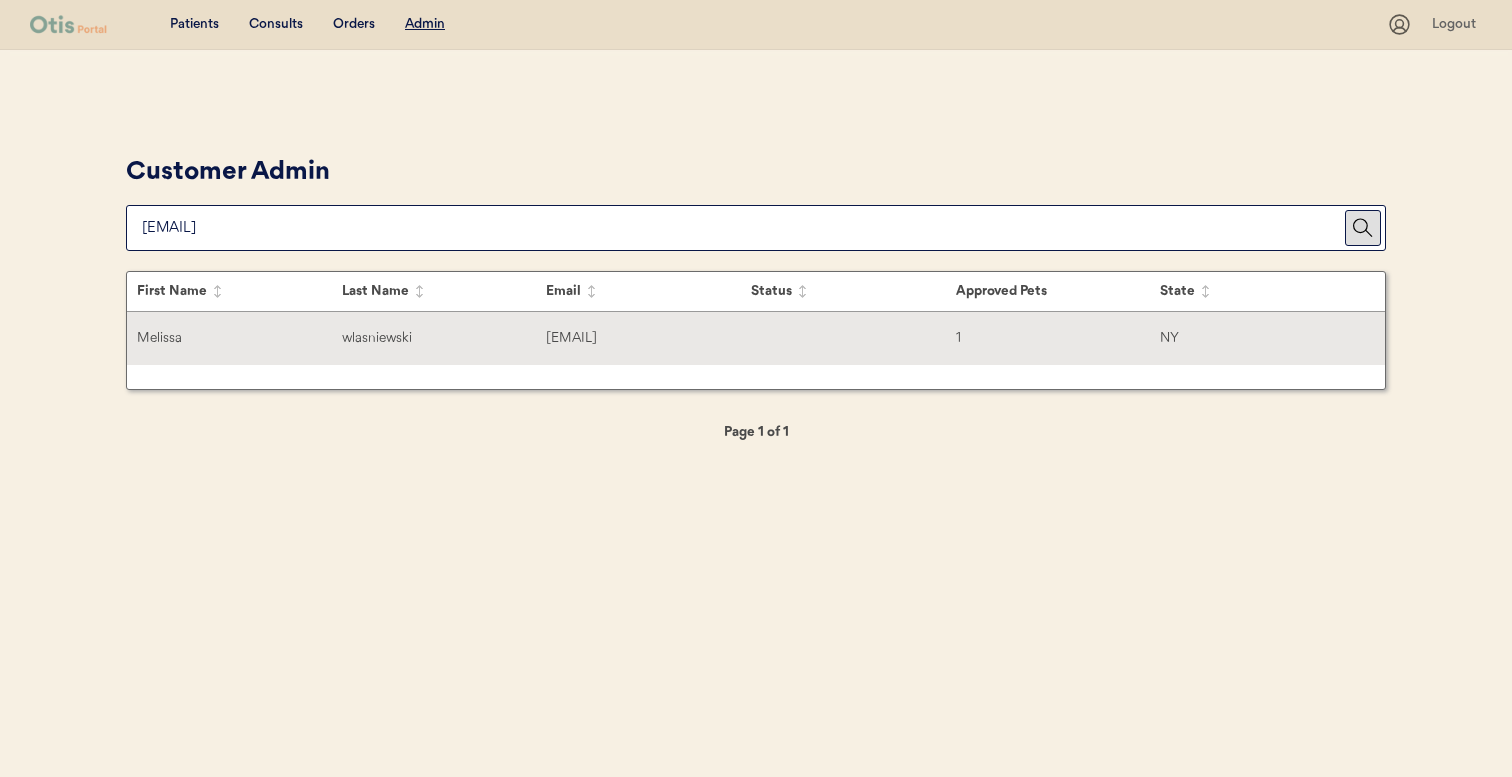 click on "[FIRST] [LAST] [EMAIL] [NUMBER] [STATE]" at bounding box center [756, 338] 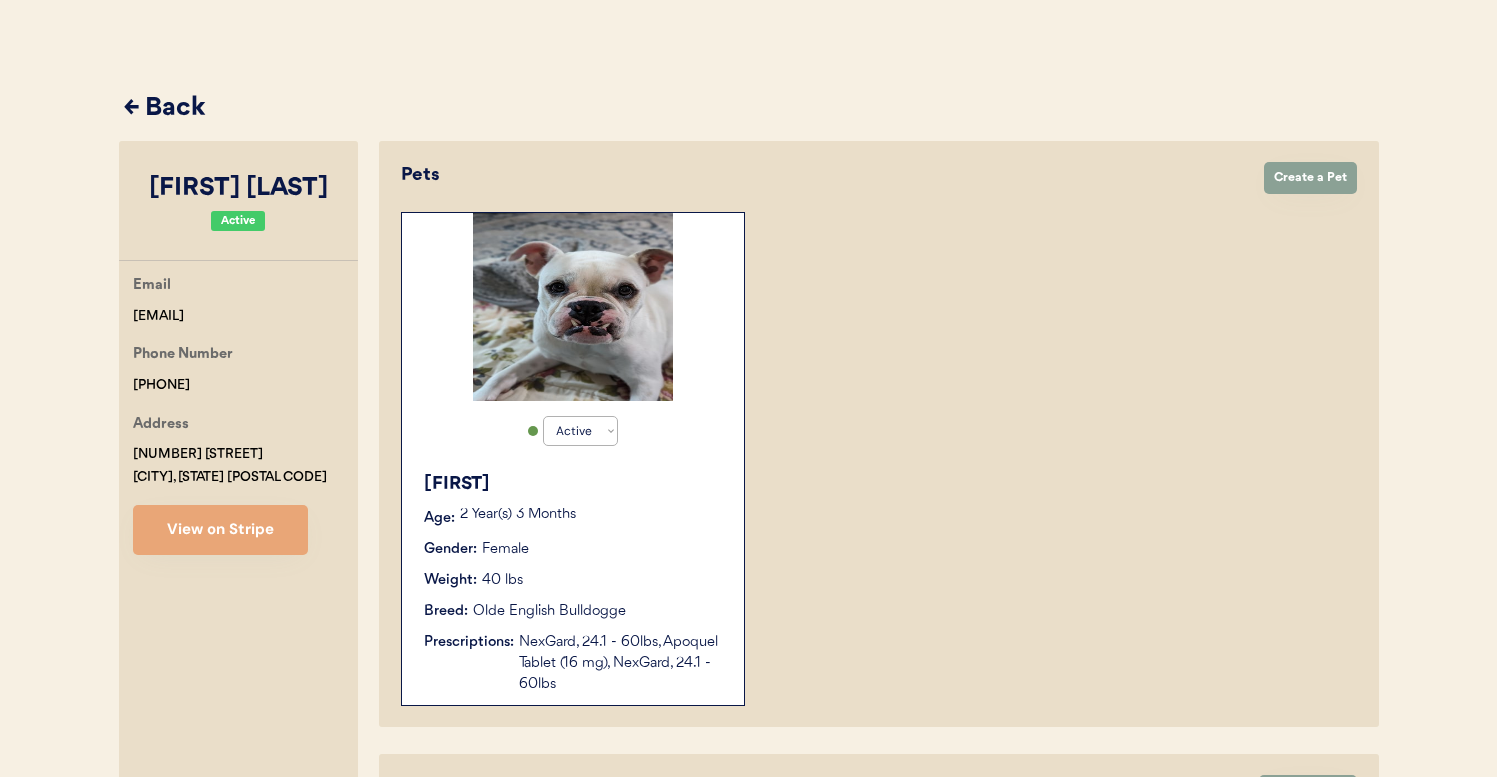 scroll, scrollTop: 289, scrollLeft: 0, axis: vertical 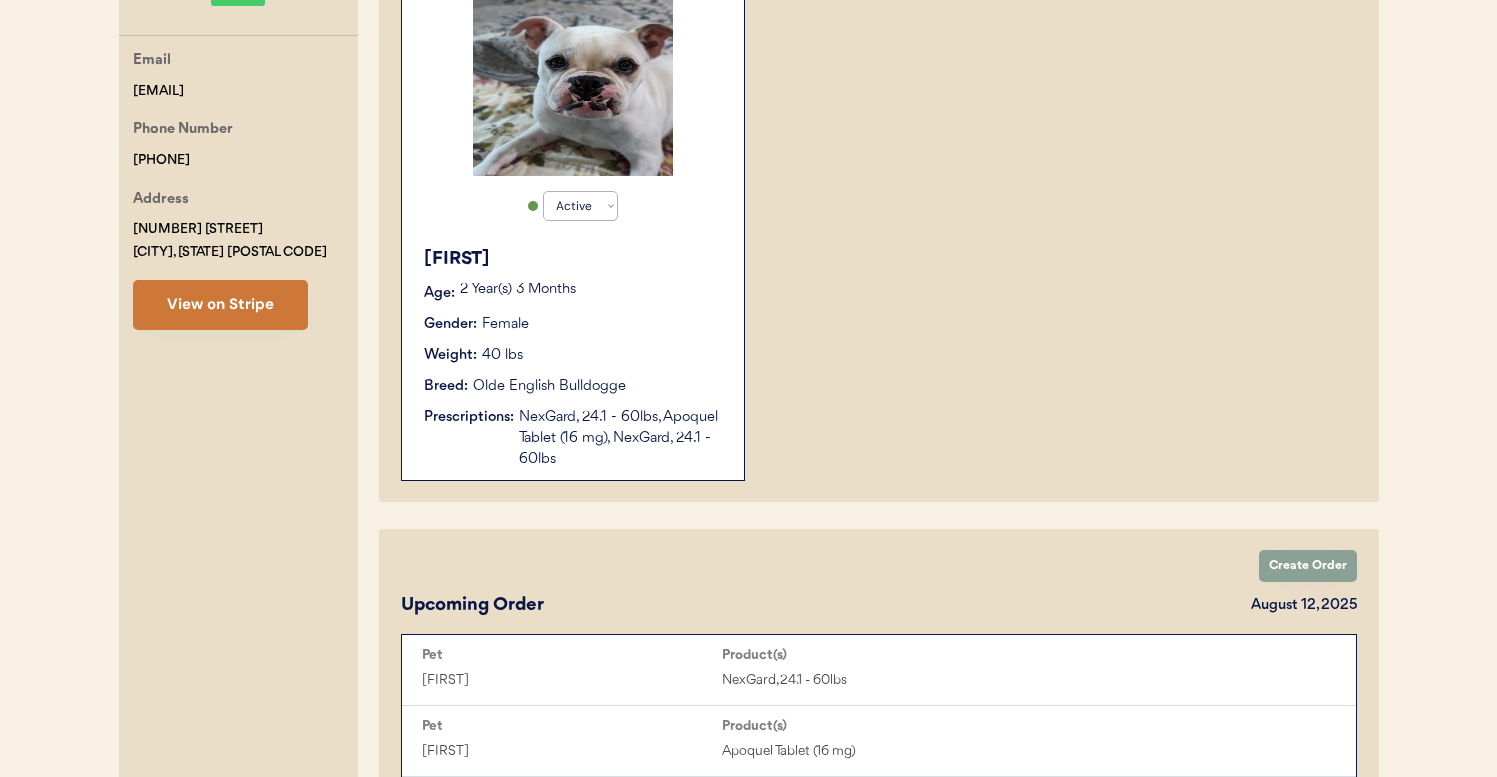 click on "View on Stripe" at bounding box center (220, 305) 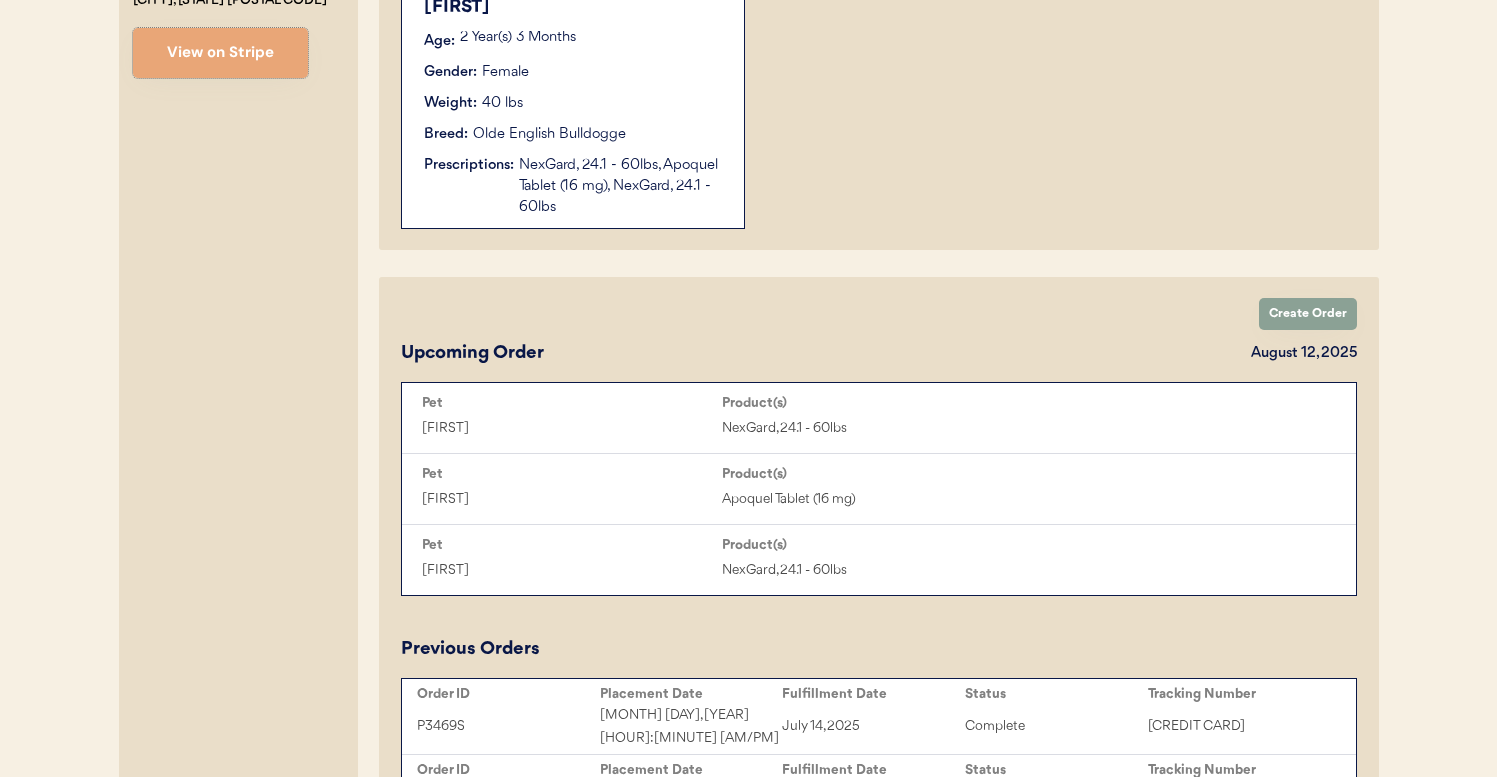 scroll, scrollTop: 0, scrollLeft: 0, axis: both 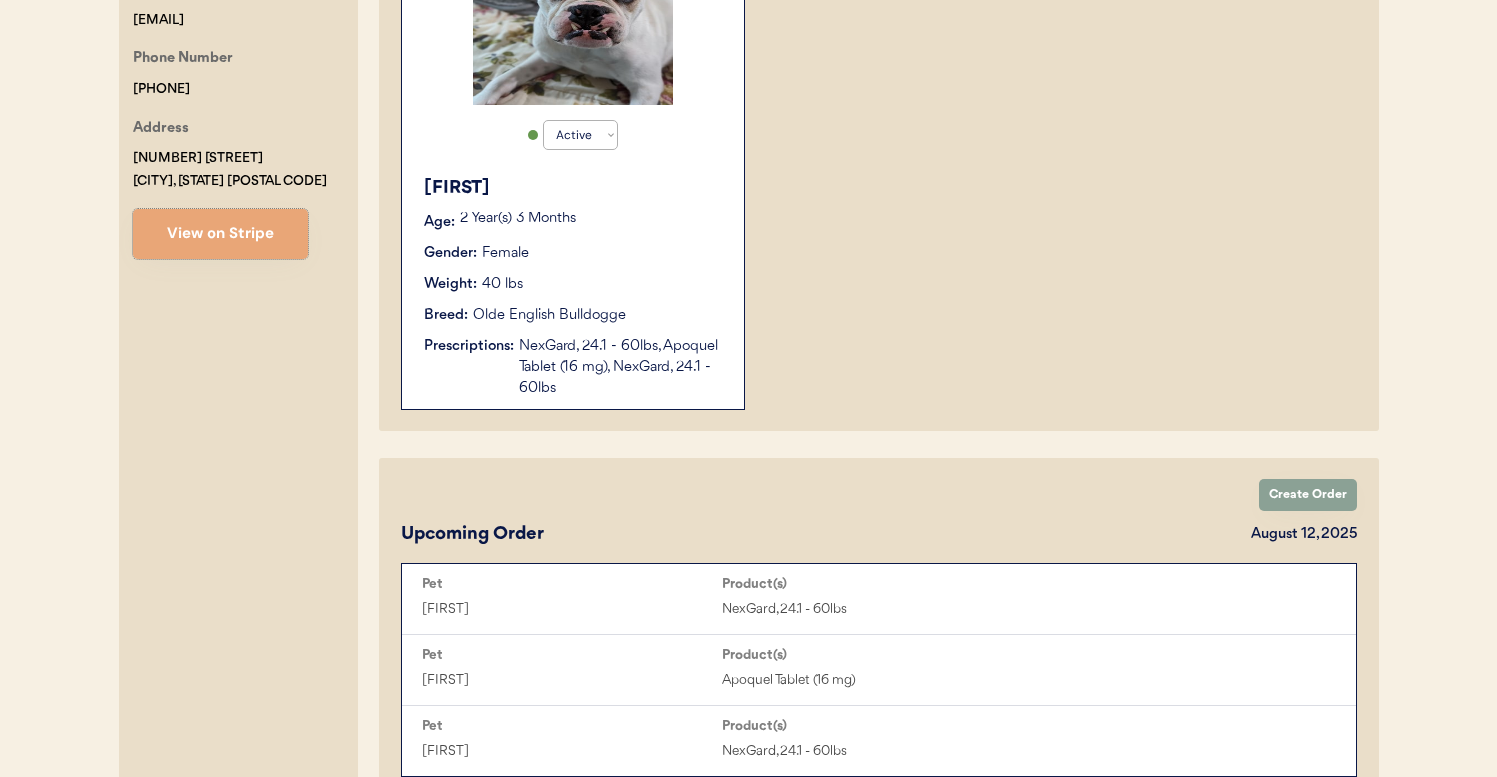 click on "Pets Create Order Create a Pet Active Active Inactive Daisy Age:
2 Year(s) 3 Months
Gender: Female Weight: 40 lbs Breed: Olde English Bulldogge Prescriptions: NexGard, 24.1 - 60lbs, Apoquel Tablet (16 mg), NexGard, 24.1 - 60lbs" at bounding box center (879, 138) 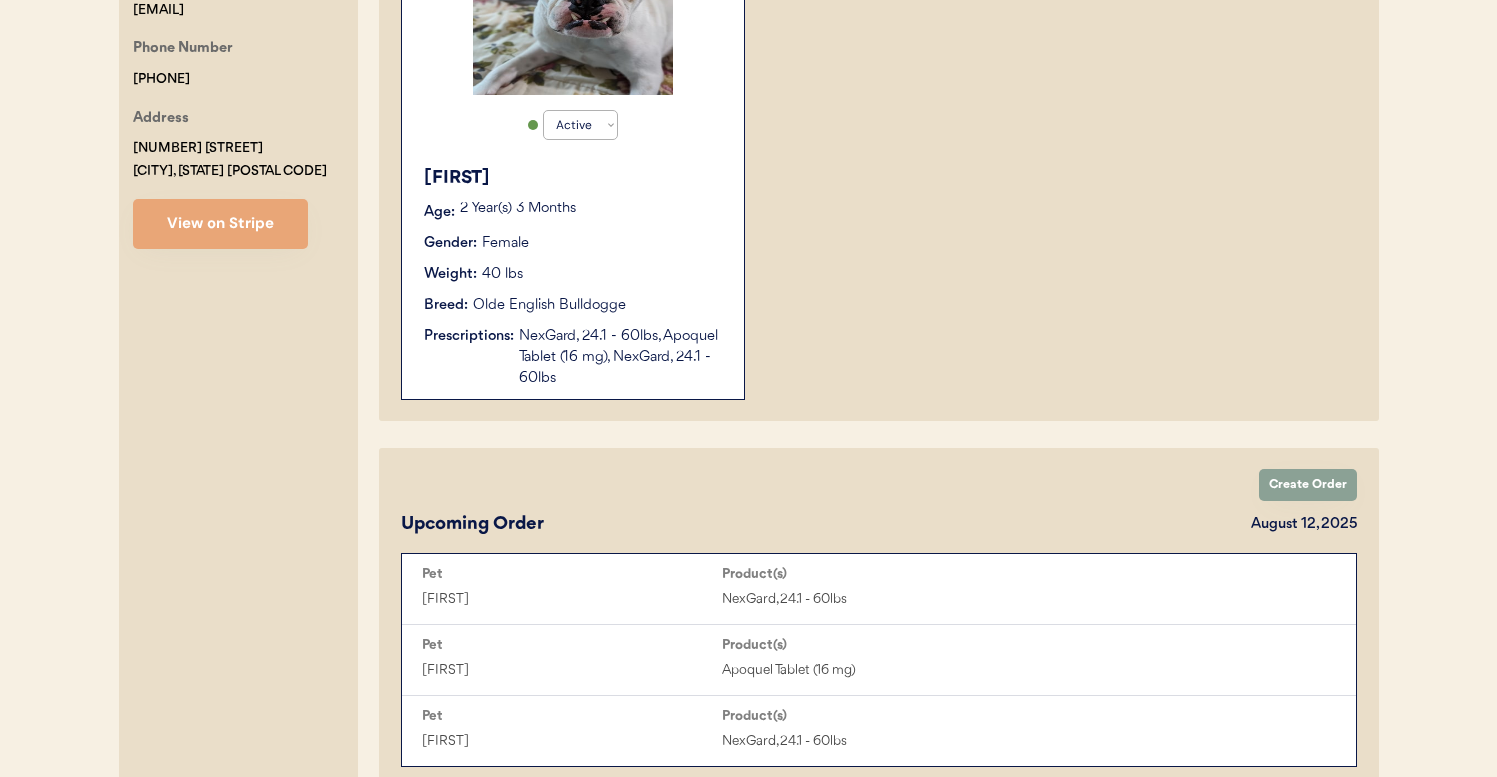 scroll, scrollTop: 226, scrollLeft: 0, axis: vertical 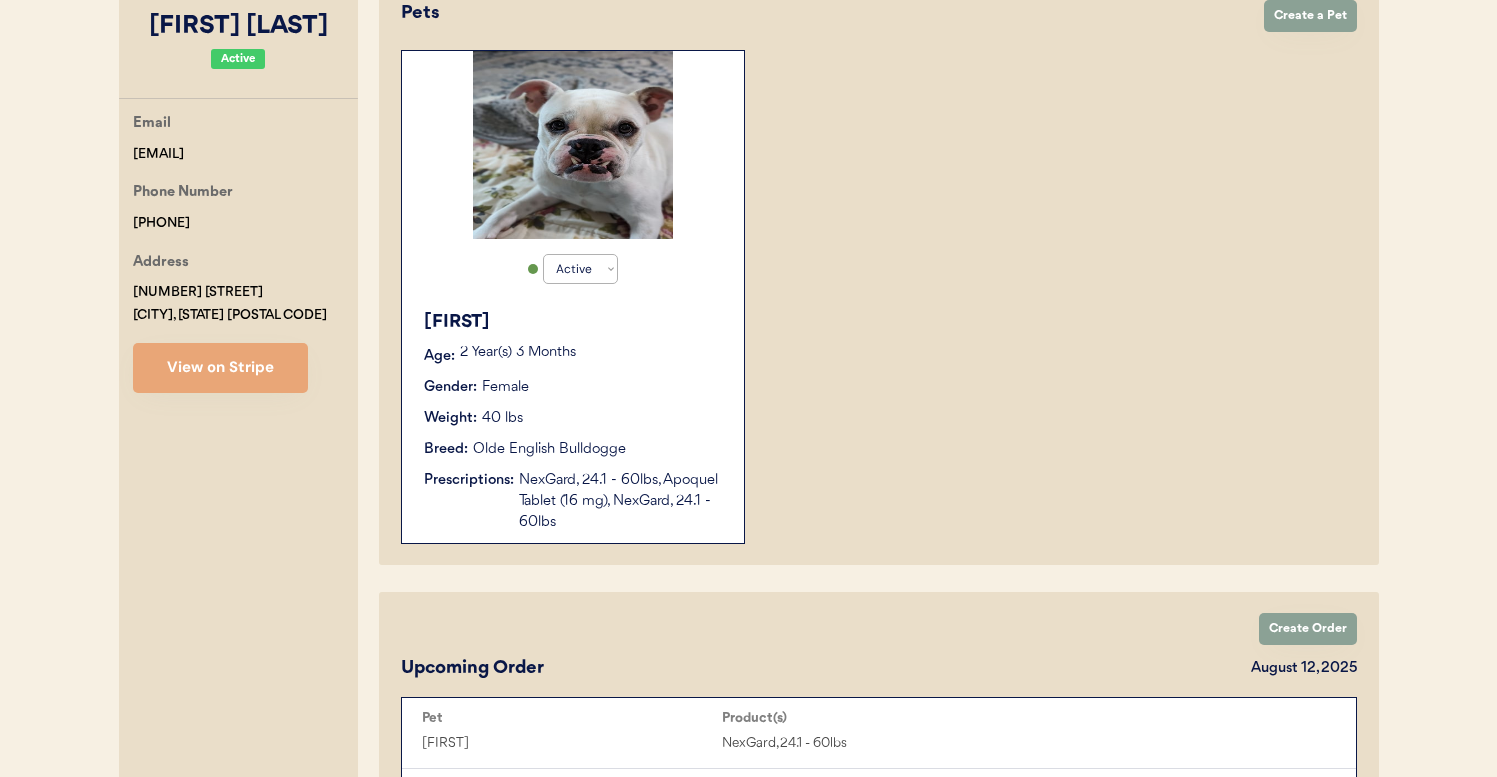 click on "NexGard, 24.1 - 60lbs, Apoquel Tablet (16 mg), NexGard, 24.1 - 60lbs" at bounding box center [621, 501] 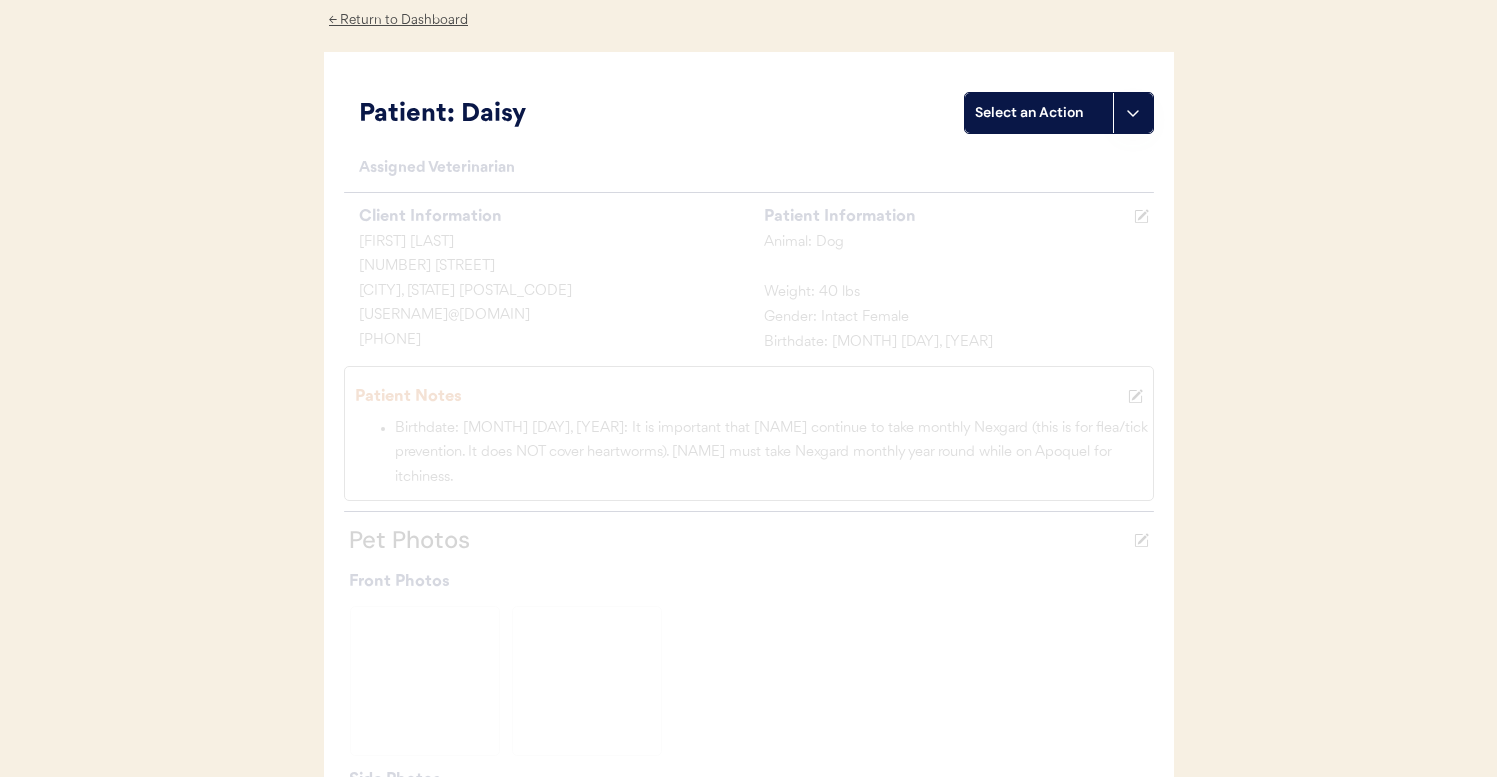 scroll, scrollTop: 134, scrollLeft: 0, axis: vertical 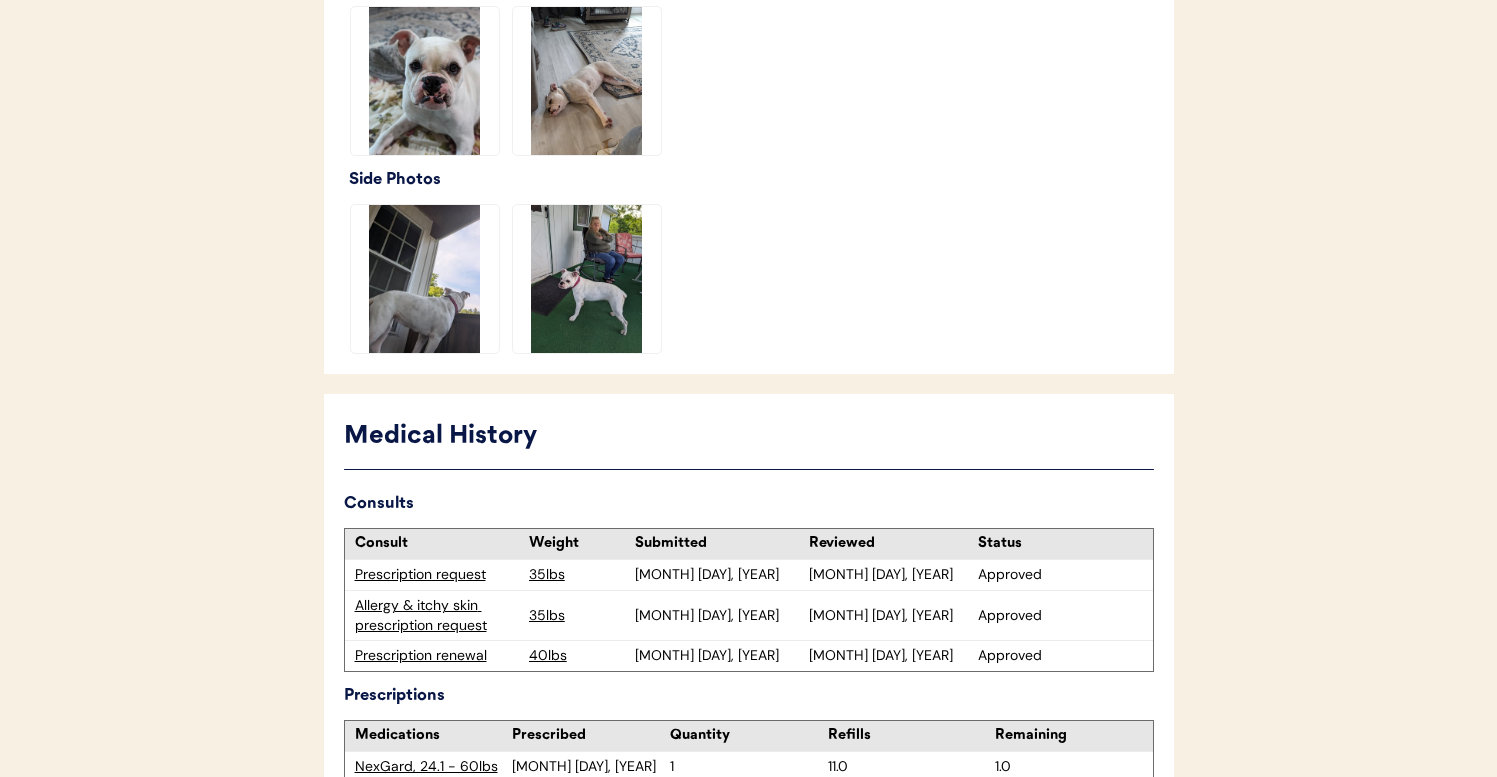 click on "Allergy & itchy skin prescription request" at bounding box center (437, 615) 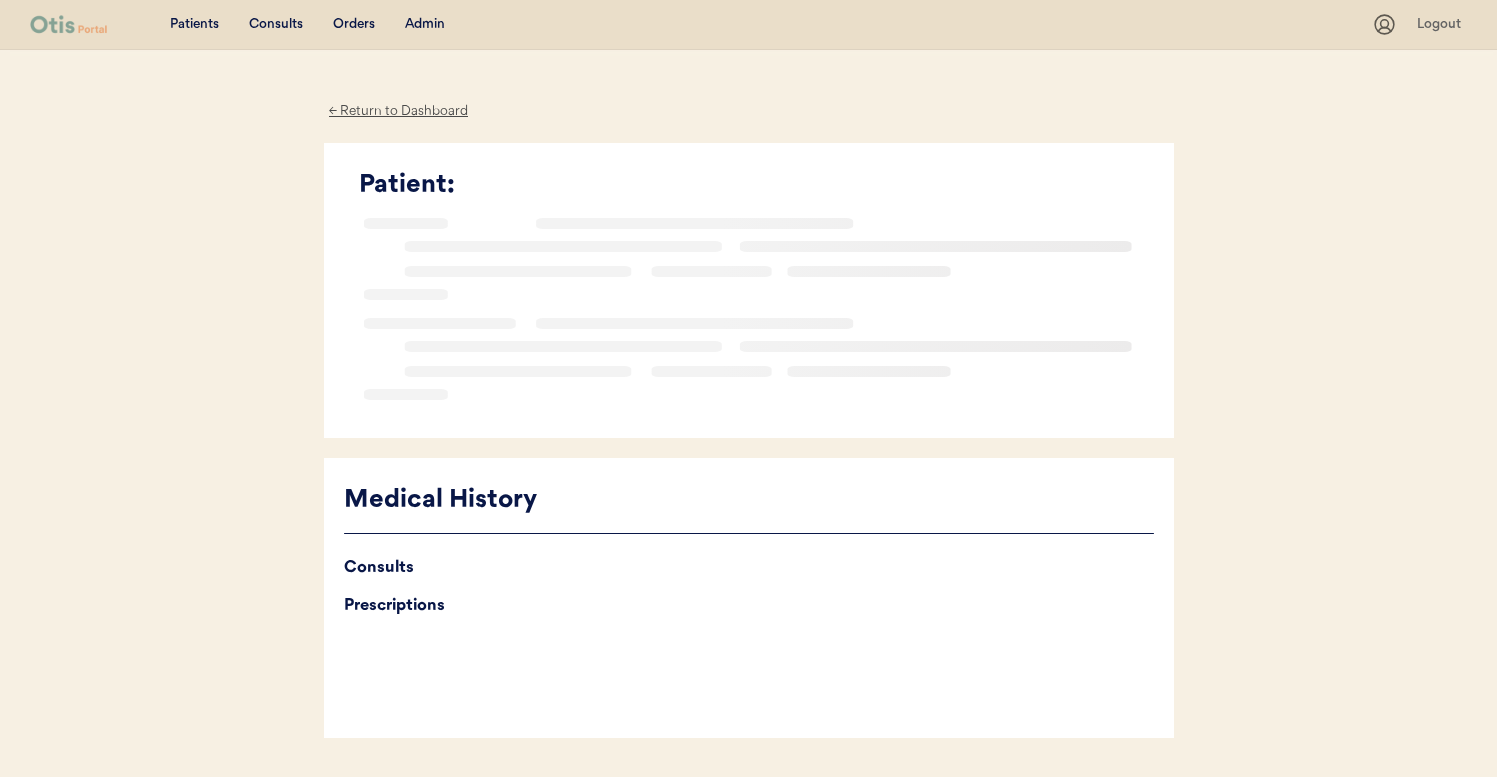 scroll, scrollTop: 0, scrollLeft: 0, axis: both 